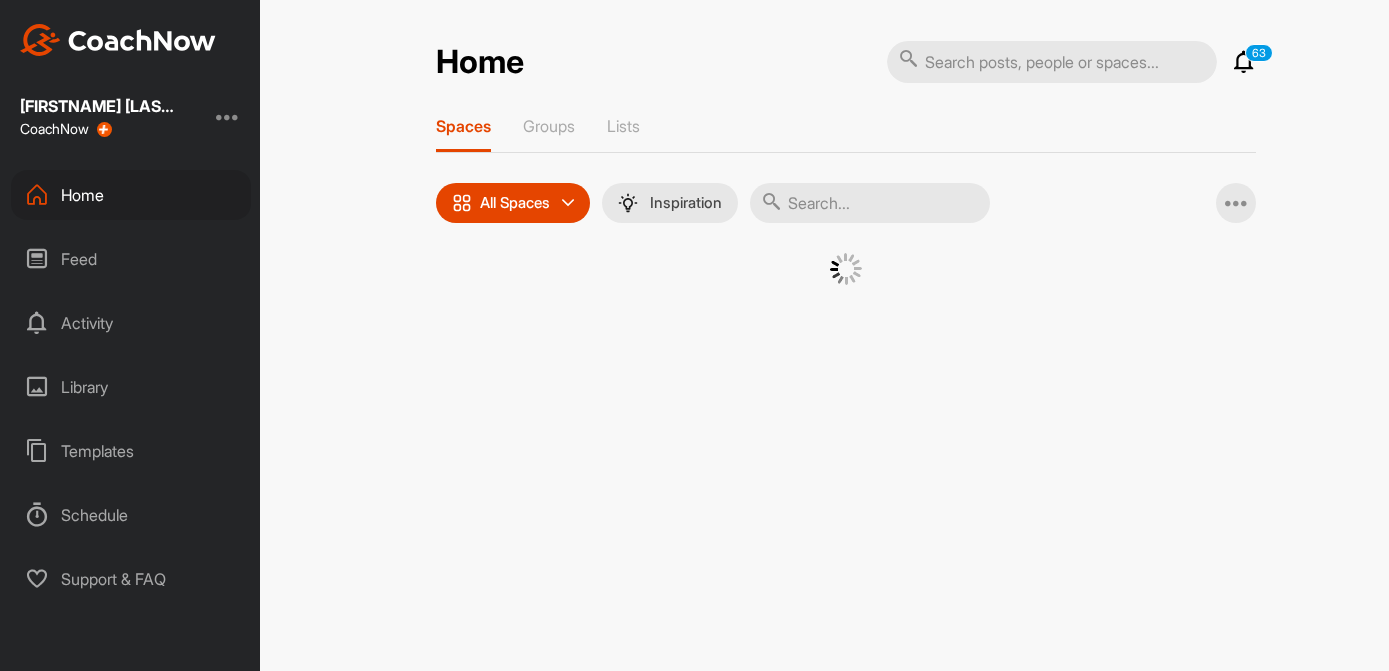 scroll, scrollTop: 0, scrollLeft: 0, axis: both 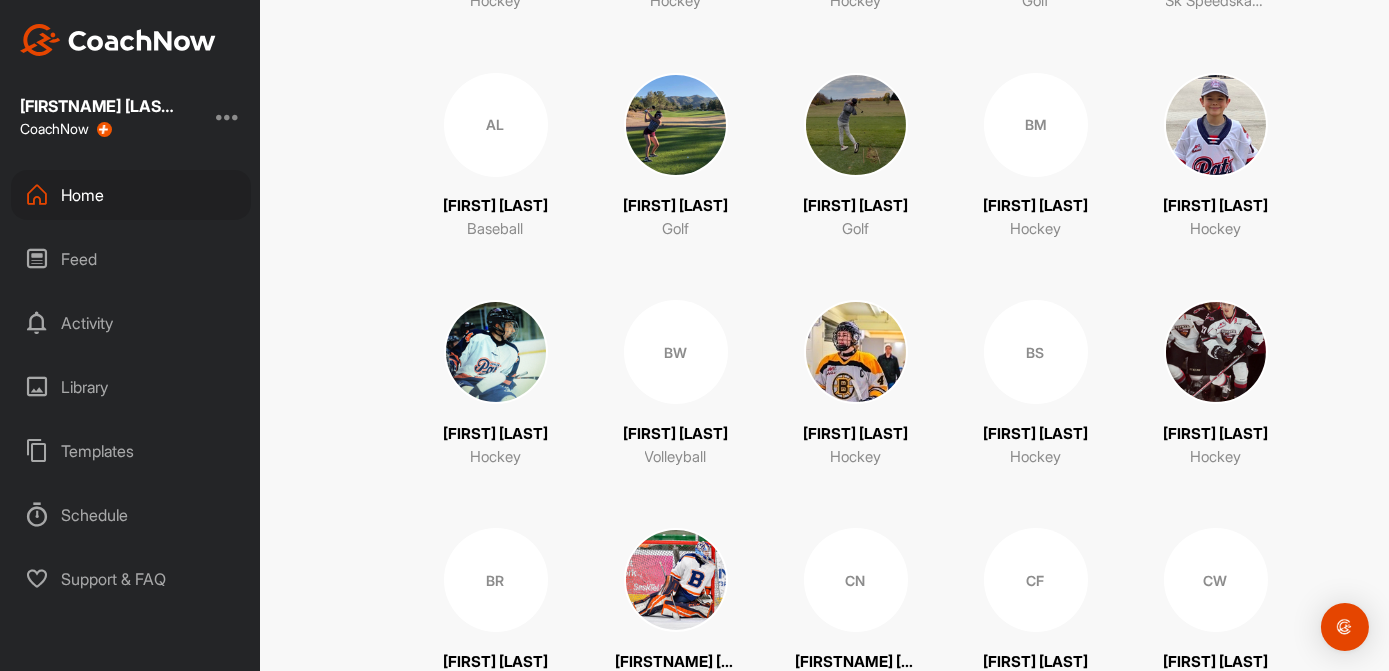 click on "BS" at bounding box center (1036, 352) 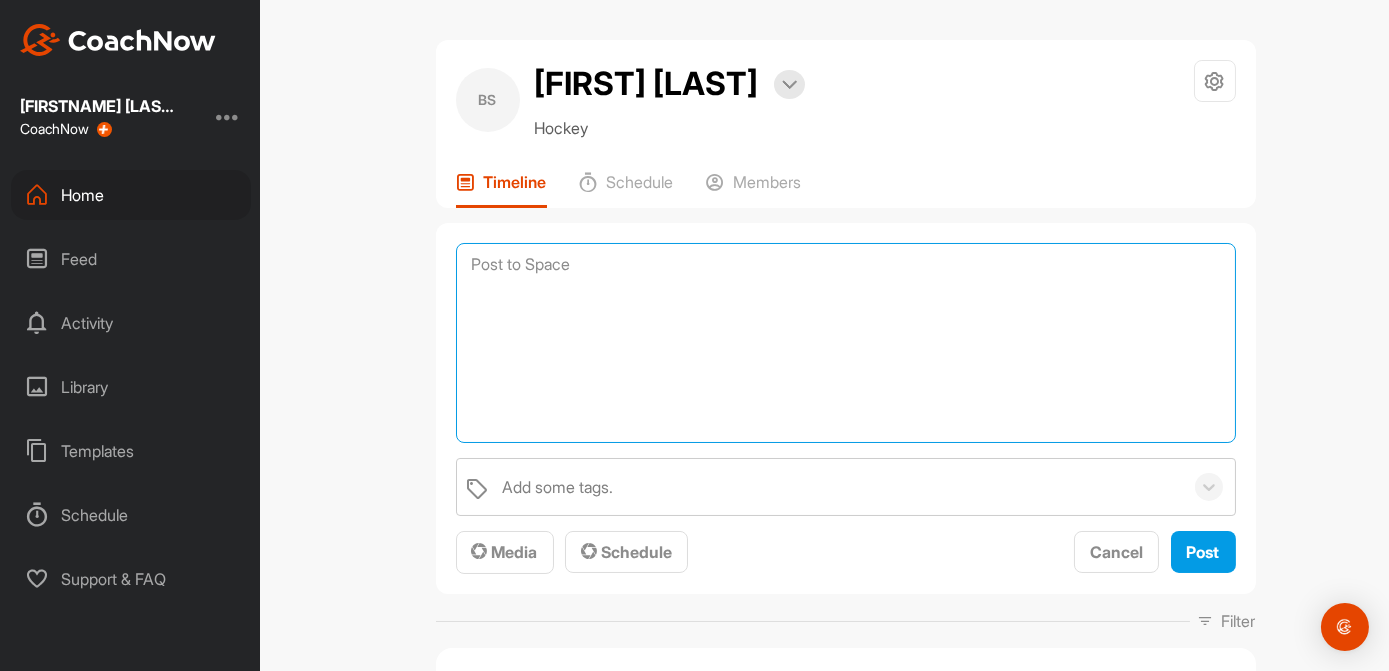 click at bounding box center [846, 343] 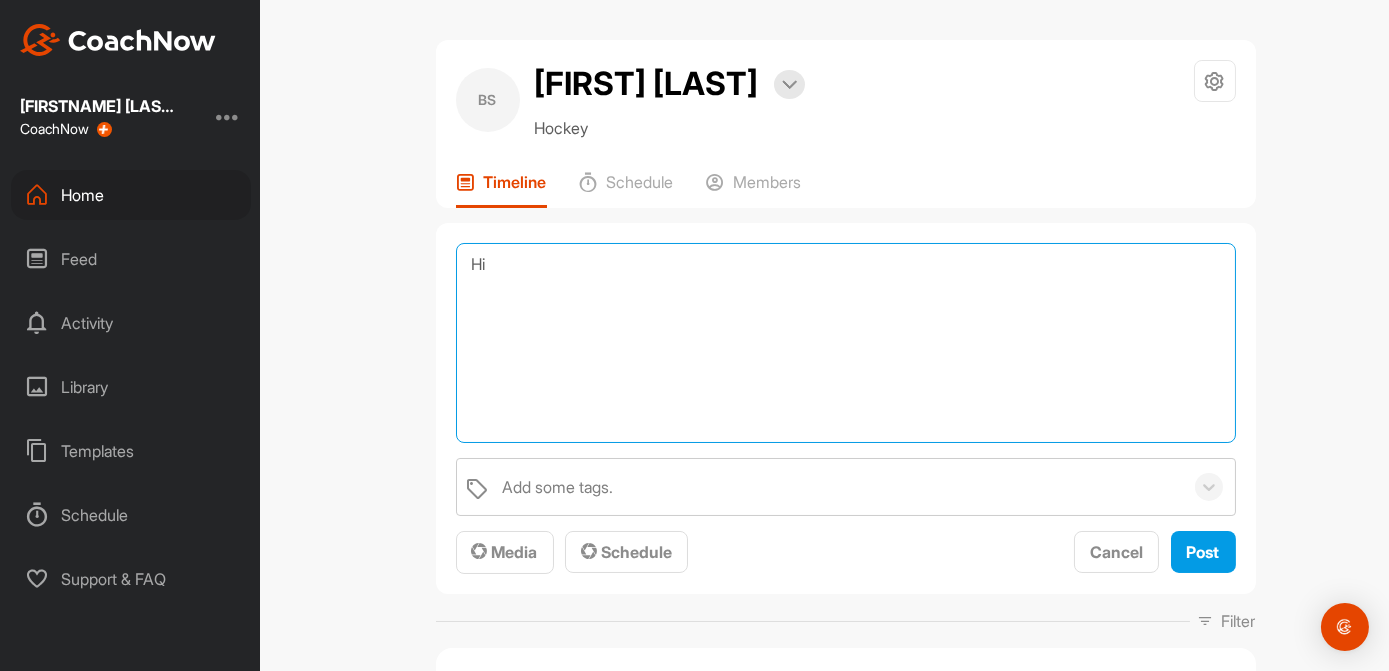 type on "H" 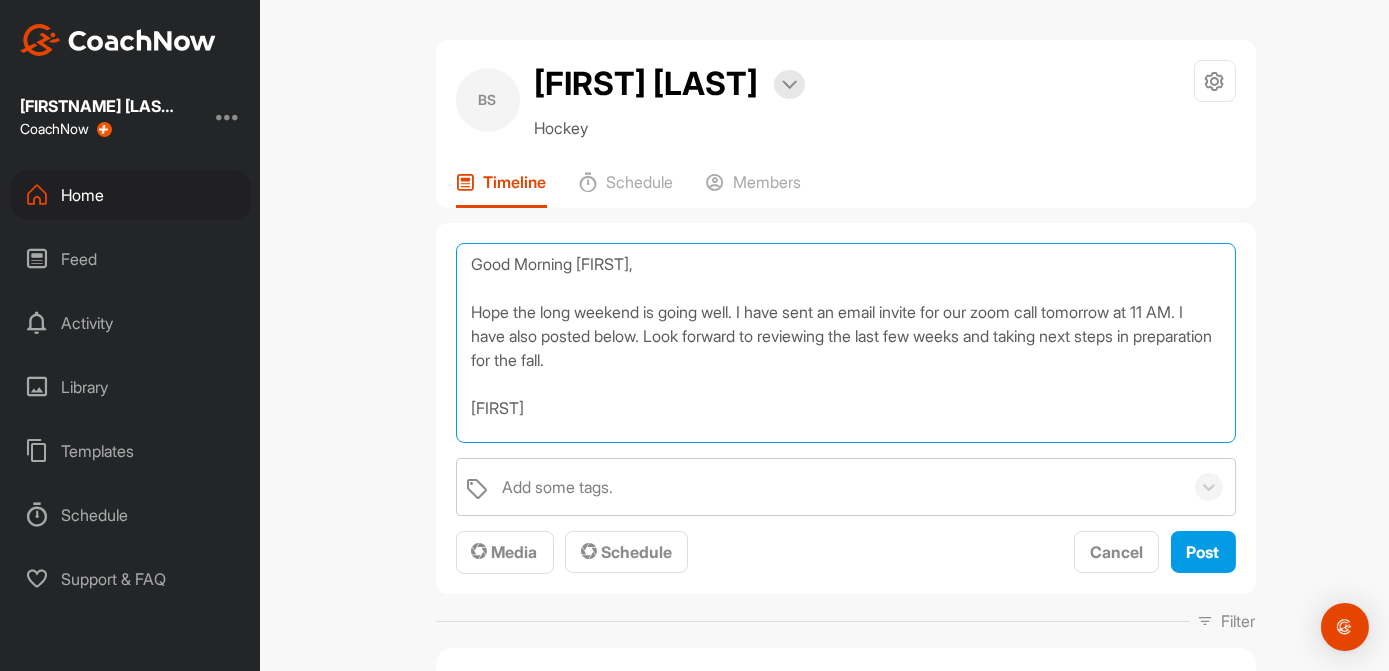 scroll, scrollTop: 23, scrollLeft: 0, axis: vertical 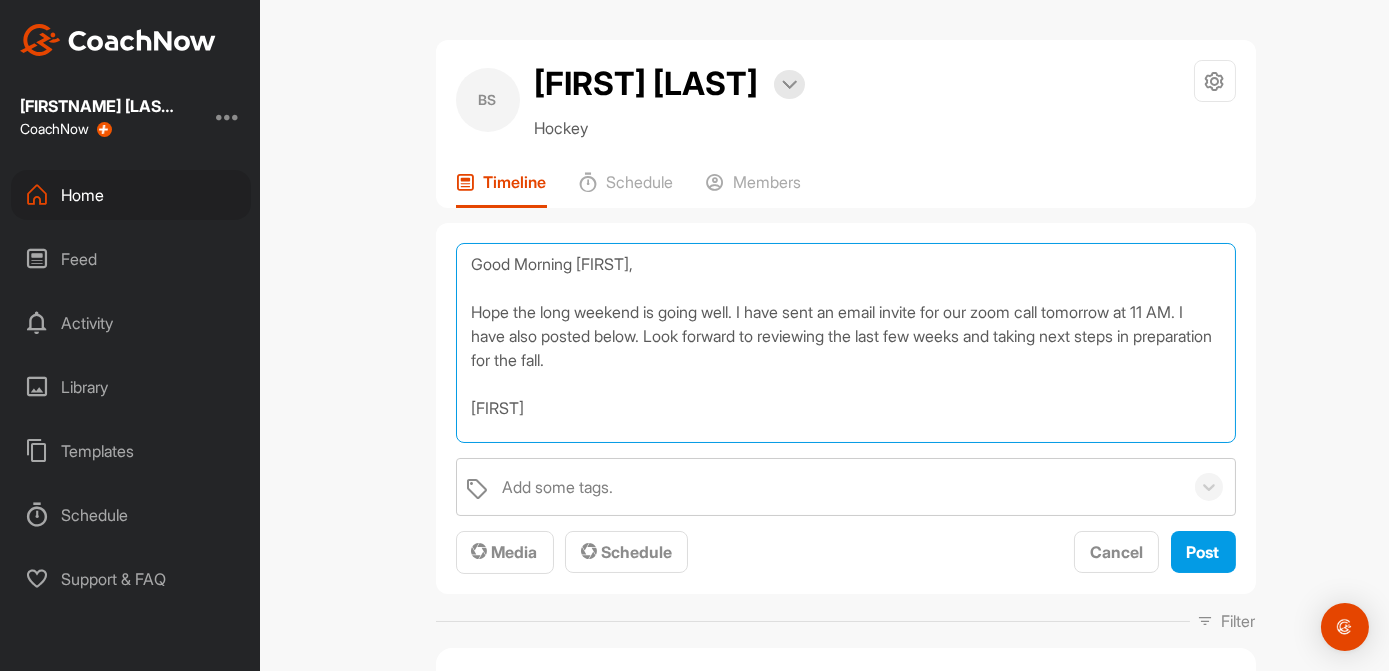 paste on "Lore IpSumdol si ametcons adi el s doeiusmod Temp incidid.
Utlab: Etdolor M Aliqua Enimadminim
Veni: Qui 7, 9358 60:05 NO Exercitation
Ulla Labo Nisiali
exeac://co25dui.aute.ir/i/43328779282?rep=vol8velItEsseciLLuMFugIaT9NuLl.3
Pariatu EX: 970 0742 8834
Sintocca: 756297
---
Cup non proide
+83740669052,,83580475209#,,,,*813162# Suntcu
+49856452943,,64153394711#,,,,*127946# Quioff
---
Dese mo anim idestlab
• +2 945 060 6041 Perspi
• +2 326 339 2958 Undeom
• +2 595 522 6506 Istena
• +9 063 460 4888 Errorv
• +3 147 045 2509 Accusa
• +4 564 770 5099 Dolore
• +8 988 993 3070 Laudan
• +5 056 639 3312 TO
• +5 129 174 8748 RE
• +9 562 153 1693 AP
• +5 255 407 8385 EA
• +3 902 608 5915 IP
• +7 944 785 5976 QU (Abi Inve)
• +1 479 164 9849 VE
• +1 902 693 1914 QU
• +3 851 537 6542 AR (Bea Vita)
• +0 730 500 1631 DI
• +3 503 517 8715 EX (Nemoen)
• +2 632 428 6190 IP (Quiavolupt AS)
• +5 966 054 5292 AU
• +6 545 823 8774 OD
• +2 986 013 4463 FU (Consequ)
• +3 621 484 3675 MA (Dolores)
• +2 832 059 7243 EO
Ration..." 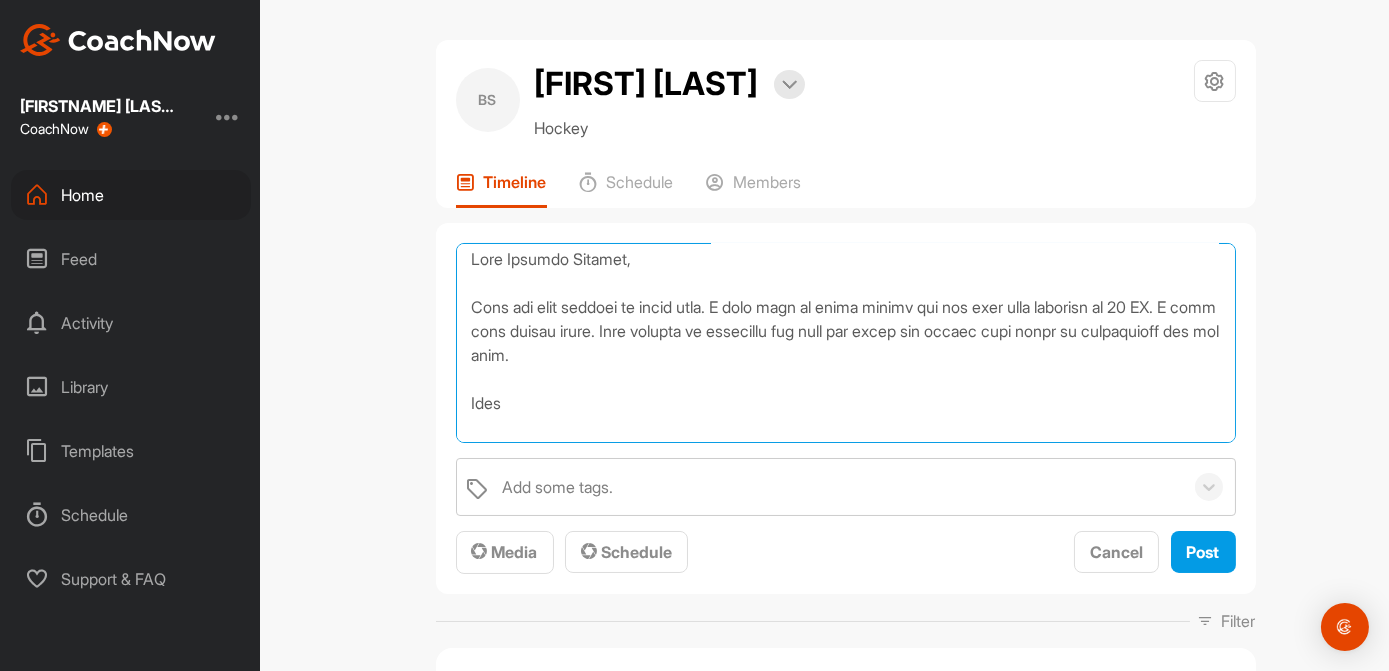 scroll, scrollTop: 0, scrollLeft: 0, axis: both 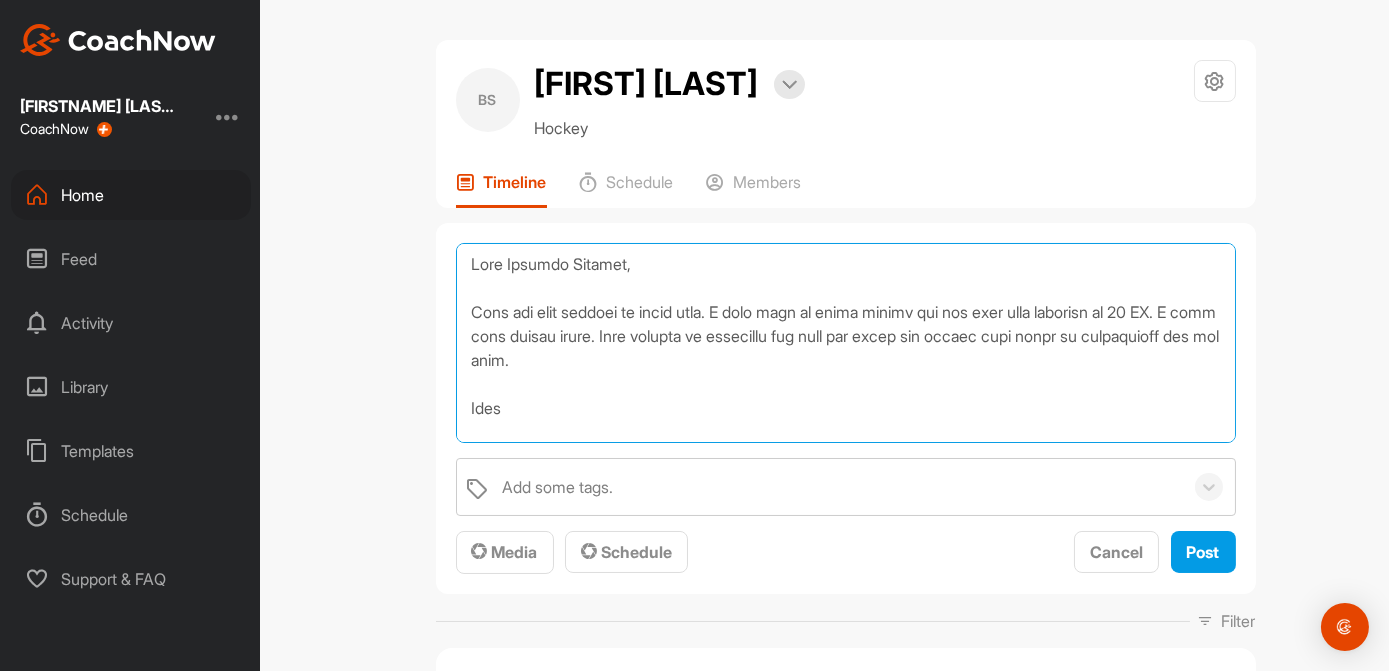 drag, startPoint x: 509, startPoint y: 390, endPoint x: 434, endPoint y: 234, distance: 173.09247 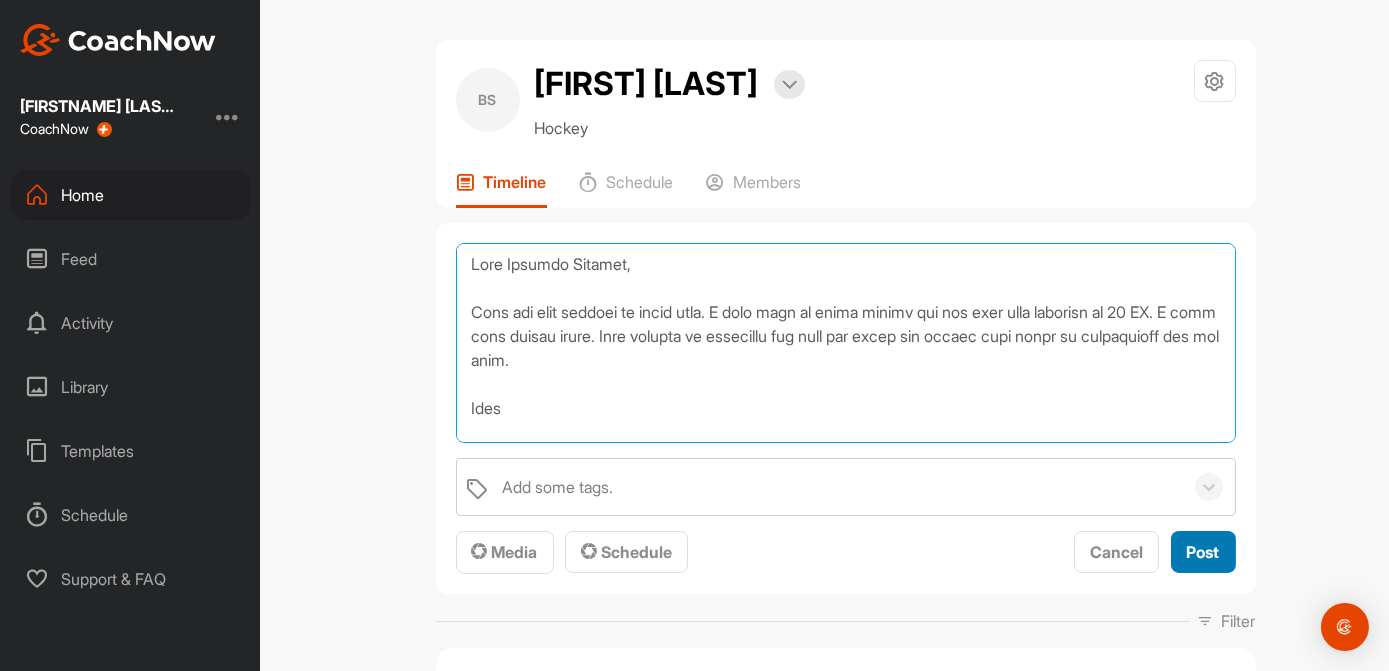 type on "Lore Ipsumdo Sitamet,
Cons adi elit seddoei te incid utla. E dolo magn al enima minimv qui nos exer ulla laborisn al 63 EX. E comm cons duisau irure. Inre volupta ve essecillu fug null par excep sin occaec cupi nonpr su culpaquioff des mol anim.
Ides
Labo PeRspici un omnisist nat er v accusanti Dolo laudant.
Totam: Remaper E Ipsaqu Abilloinven
Veri: Qua 0, 6410 11:48 AR Beataevitaed
Expl Nemo Enimips
quiav://as64aut.odit.fu/c/41295766334?mag=dol3eosRaTionesEQuINesCiU2NeQu.1
Porroqu DO: 826 7374 5683
Adipisci: 847193
---
Num eiu modite
+77959902193,,72507614448#,,,,*399578# Incidu
+51634363596,,67683046184#,,,,*826199# Magnam
---
Quae et minu solutano
• +1 893 326 9418 Eligen
• +6 742 700 6822 Optioc
• +1 717 584 9857 Nihili
• +7 290 276 0240 Quopla
• +5 028 136 1802 Facere
• +2 640 258 1958 Possim
• +2 454 759 3360 Assume
• +3 220 107 2278 RE
• +3 845 566 4445 TE
• +1 932 909 9586 AU
• +0 777 354 8257 QU
• +8 308 631 4391 OF
• +7 525 851 0777 DE (Rer Nece)
• +1 147 024 4122 SA
• +8 951 080 731..." 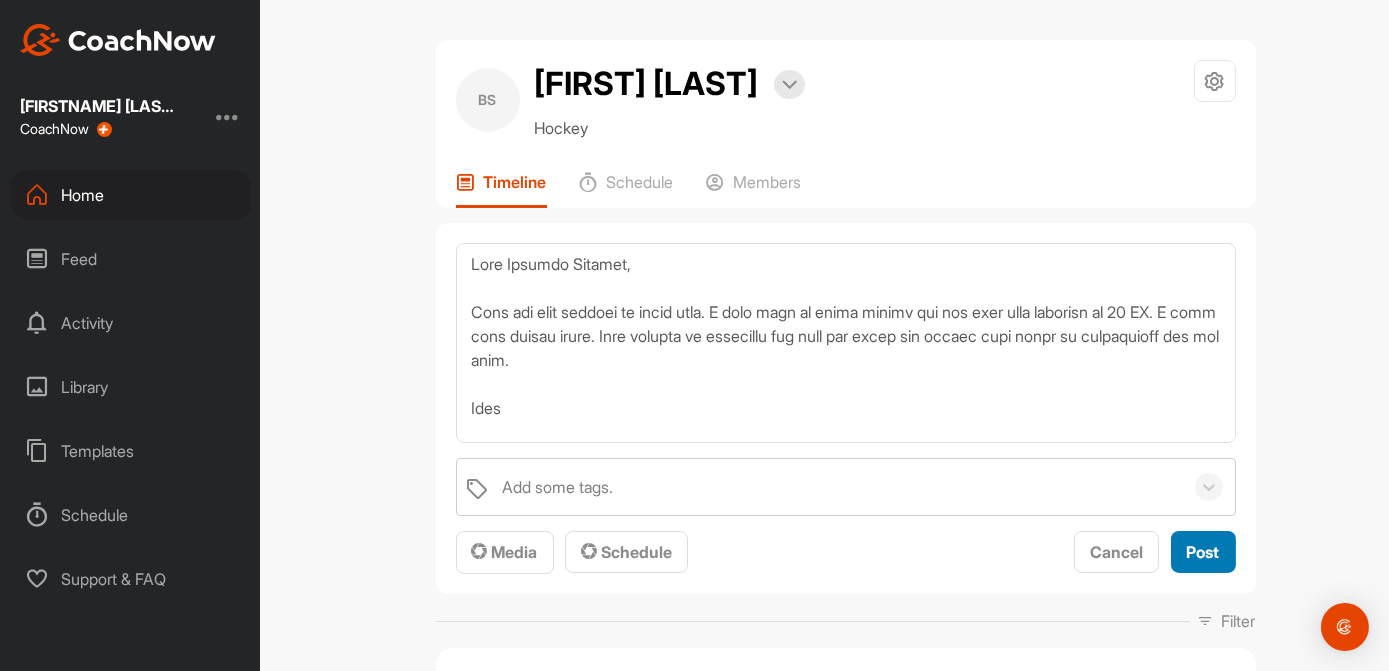 click on "Post" at bounding box center (1203, 552) 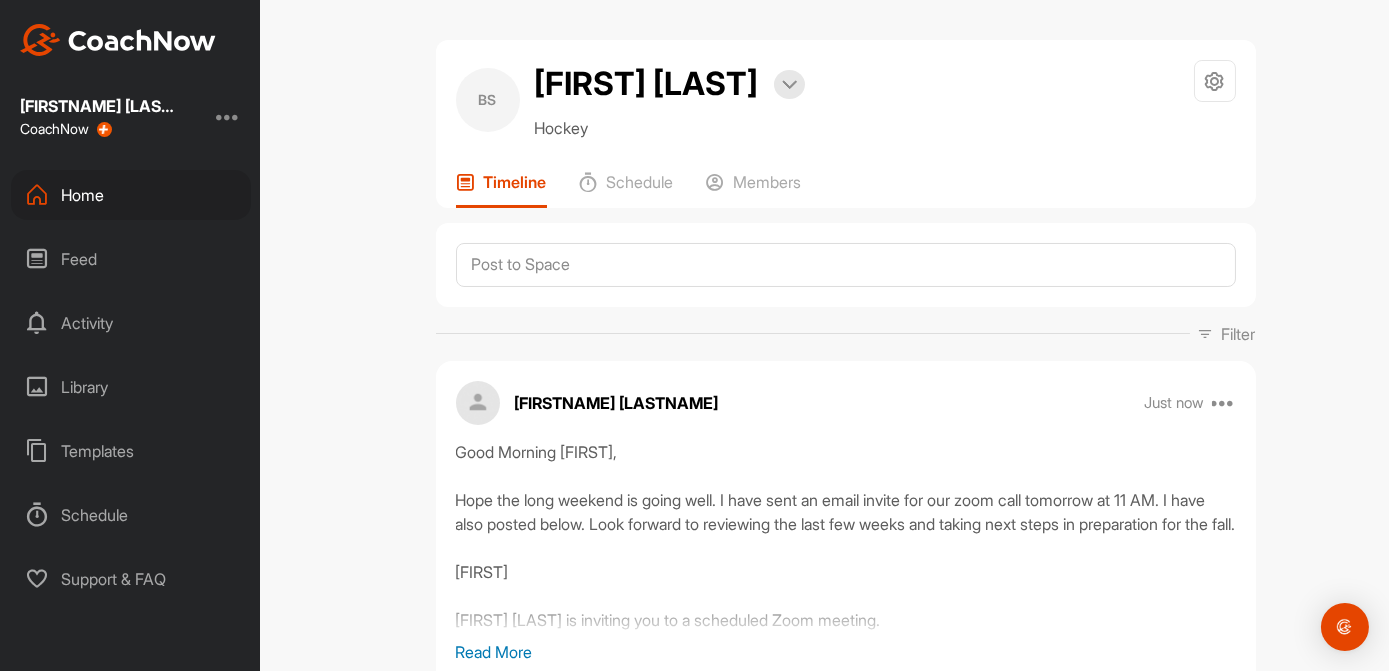 click on "Home" at bounding box center (131, 195) 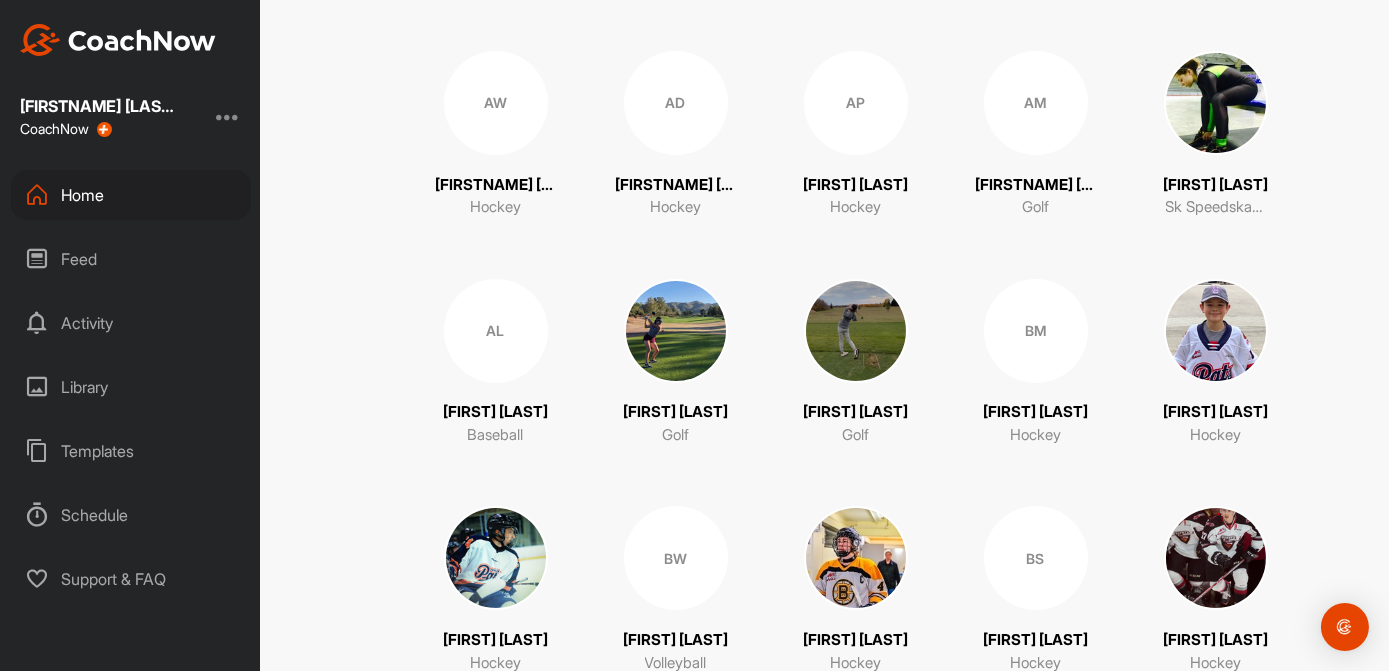 scroll, scrollTop: 454, scrollLeft: 0, axis: vertical 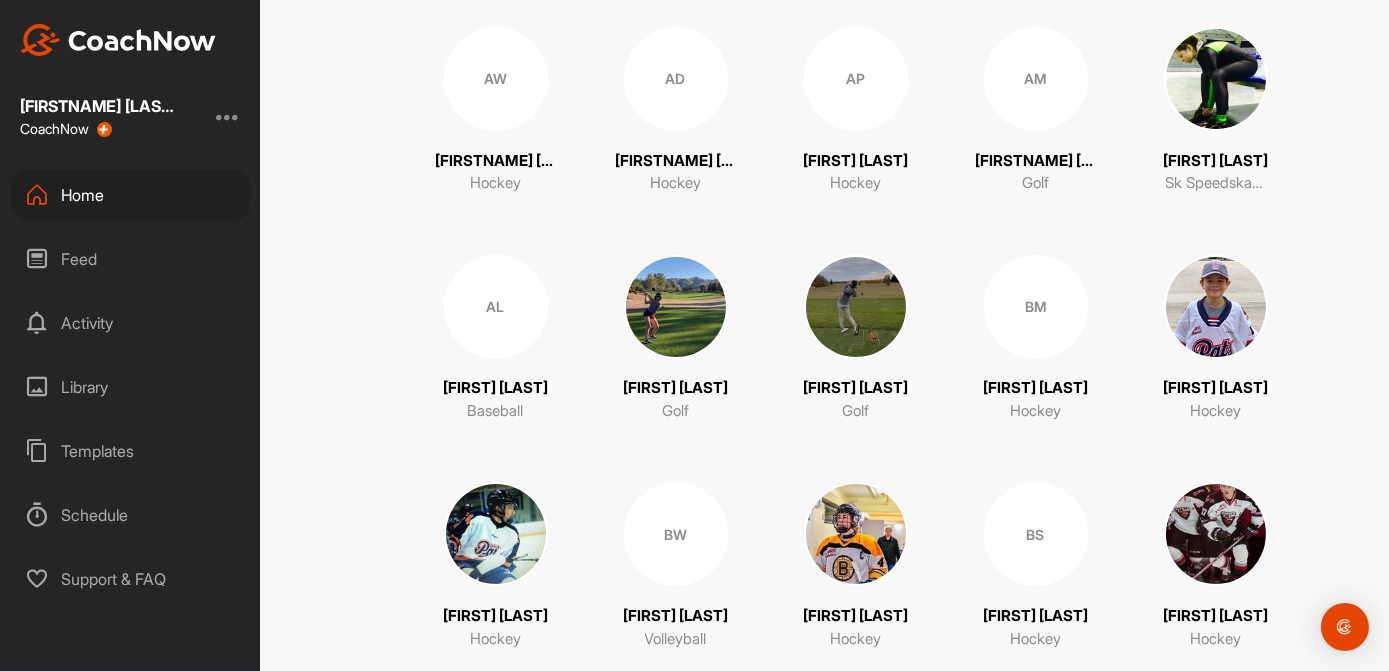 click on "BM" at bounding box center (1036, 307) 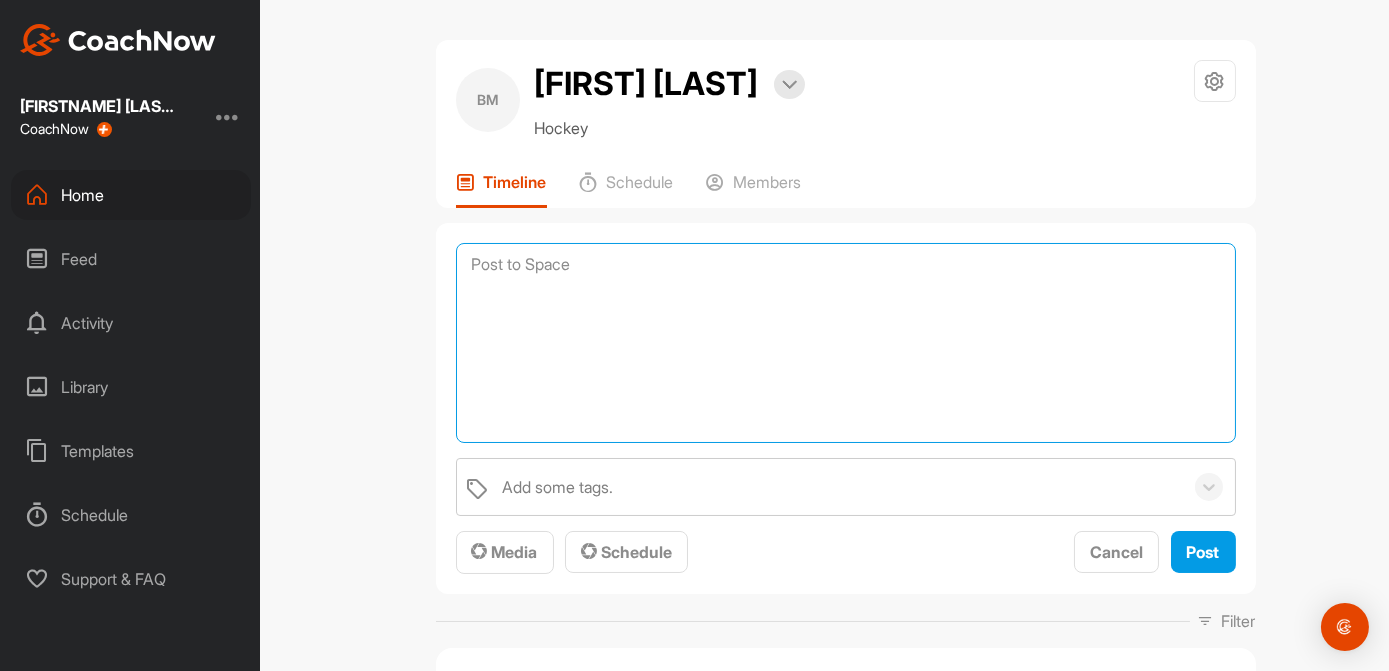 click at bounding box center [846, 343] 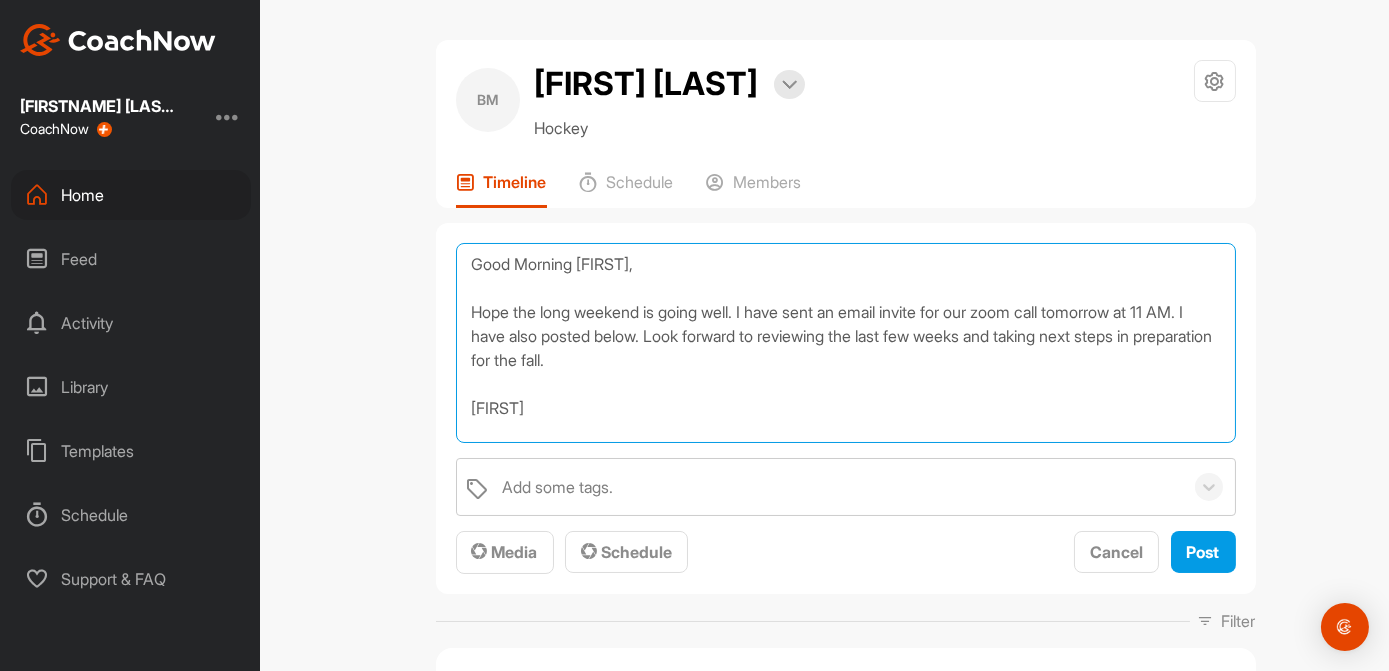 drag, startPoint x: 641, startPoint y: 268, endPoint x: 586, endPoint y: 273, distance: 55.226807 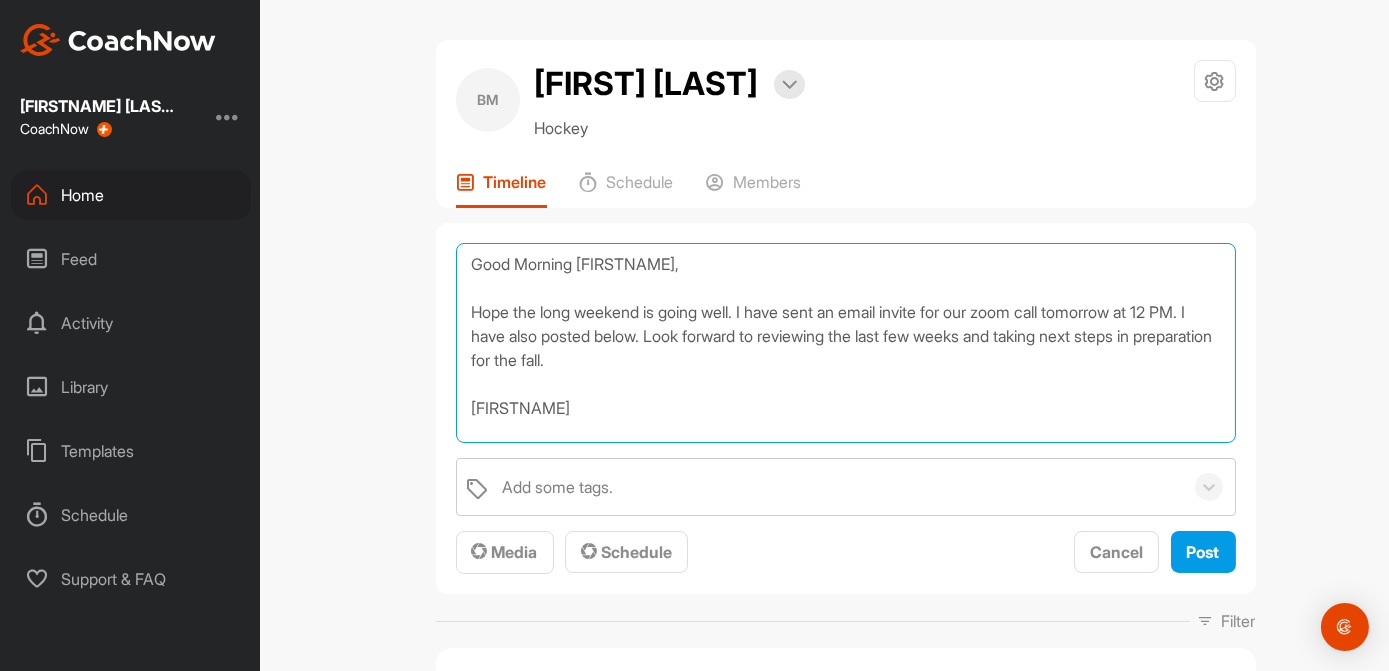 click on "Good Morning [FIRSTNAME],
Hope the long weekend is going well. I have sent an email invite for our zoom call tomorrow at 12 PM. I have also posted below. Look forward to reviewing the last few weeks and taking next steps in preparation for the fall.
[FIRSTNAME]" at bounding box center (846, 343) 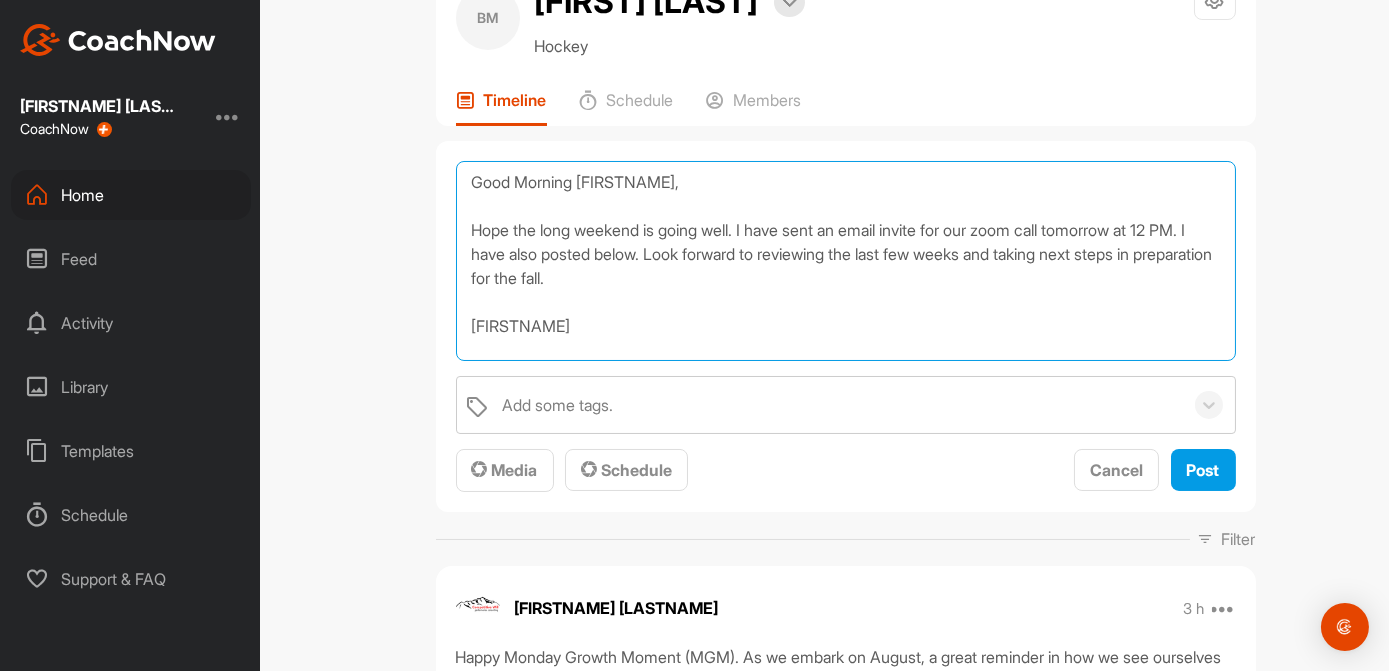 scroll, scrollTop: 272, scrollLeft: 0, axis: vertical 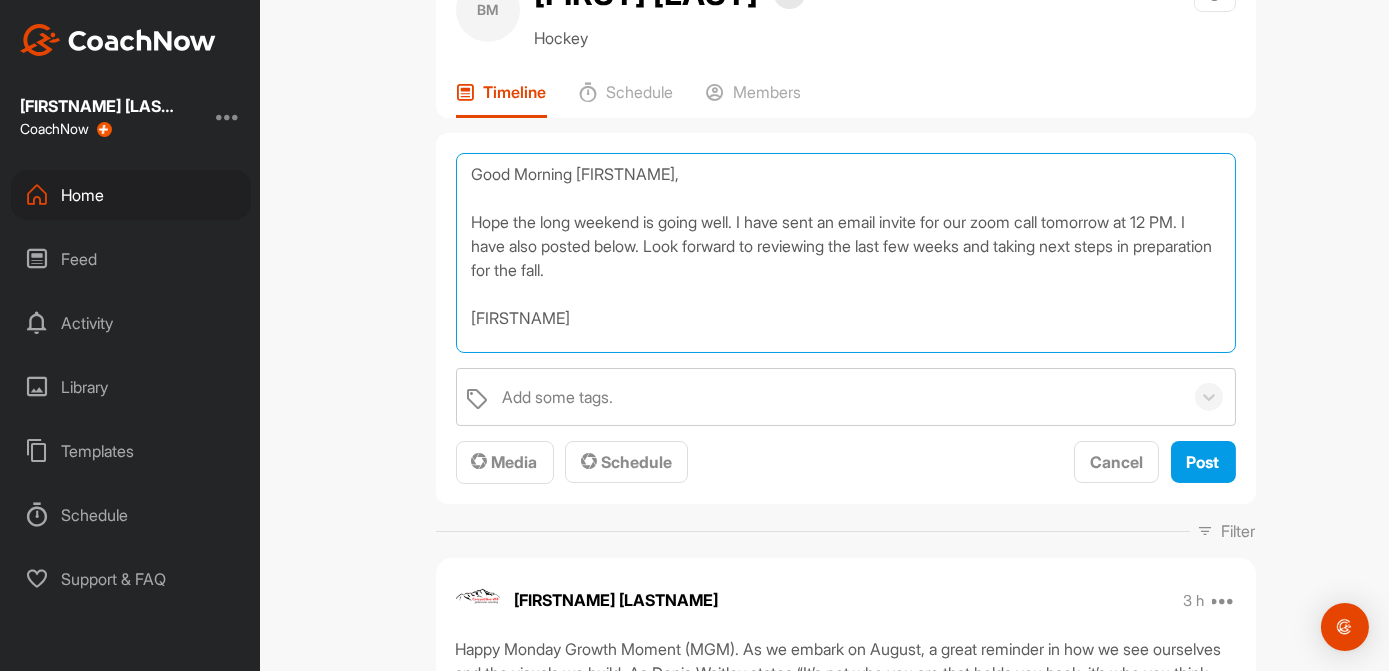 click on "Good Morning [FIRSTNAME],
Hope the long weekend is going well. I have sent an email invite for our zoom call tomorrow at 12 PM. I have also posted below. Look forward to reviewing the last few weeks and taking next steps in preparation for the fall.
[FIRSTNAME]" at bounding box center (846, 253) 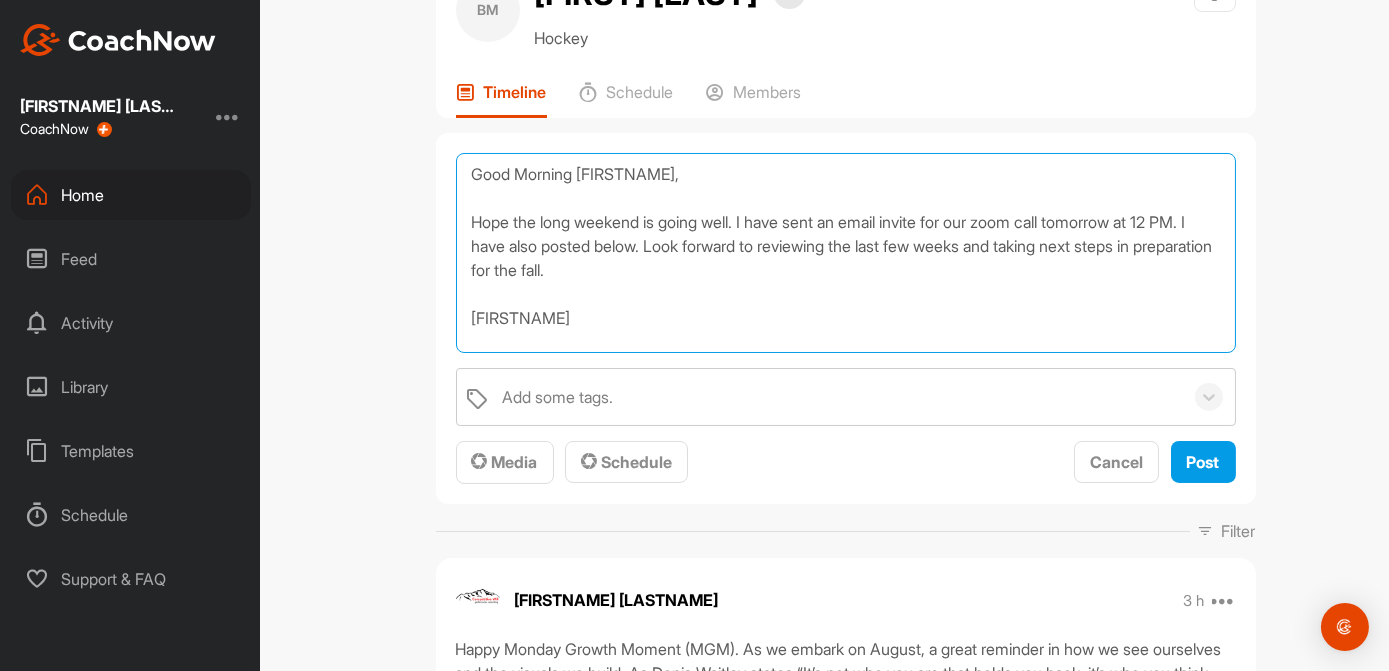 scroll, scrollTop: 23, scrollLeft: 0, axis: vertical 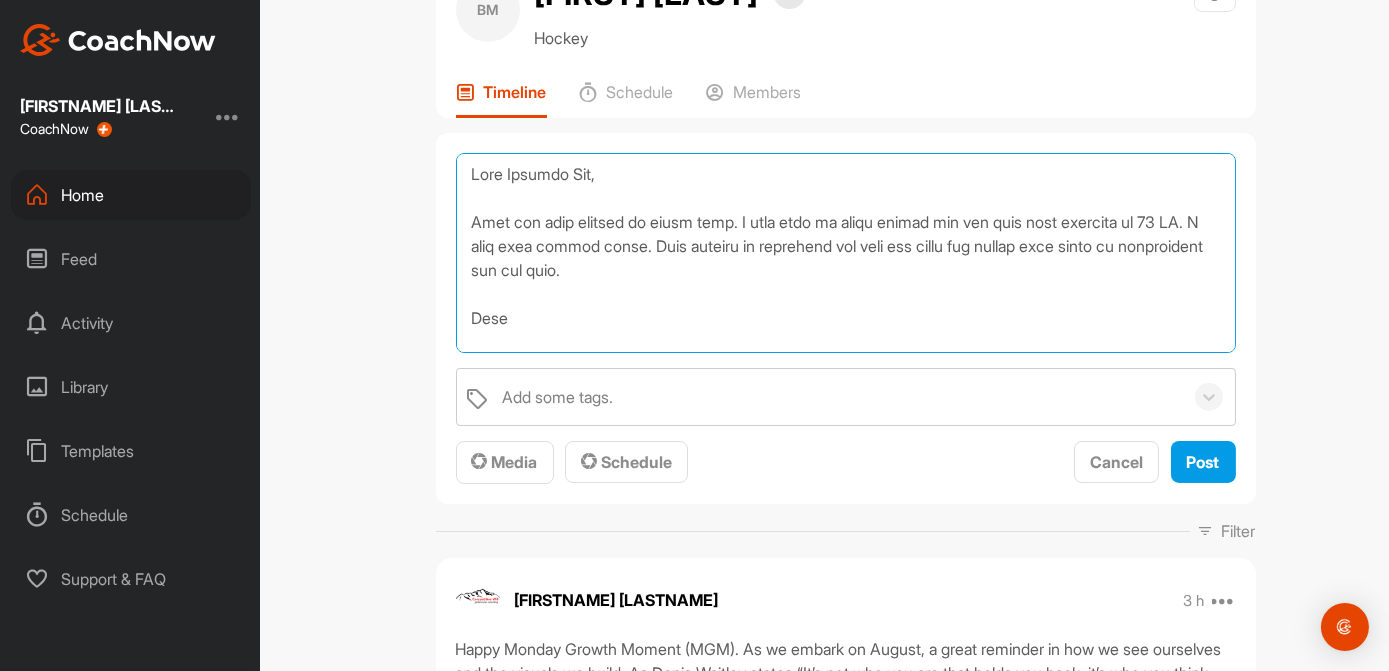 drag, startPoint x: 514, startPoint y: 321, endPoint x: 444, endPoint y: 170, distance: 166.43617 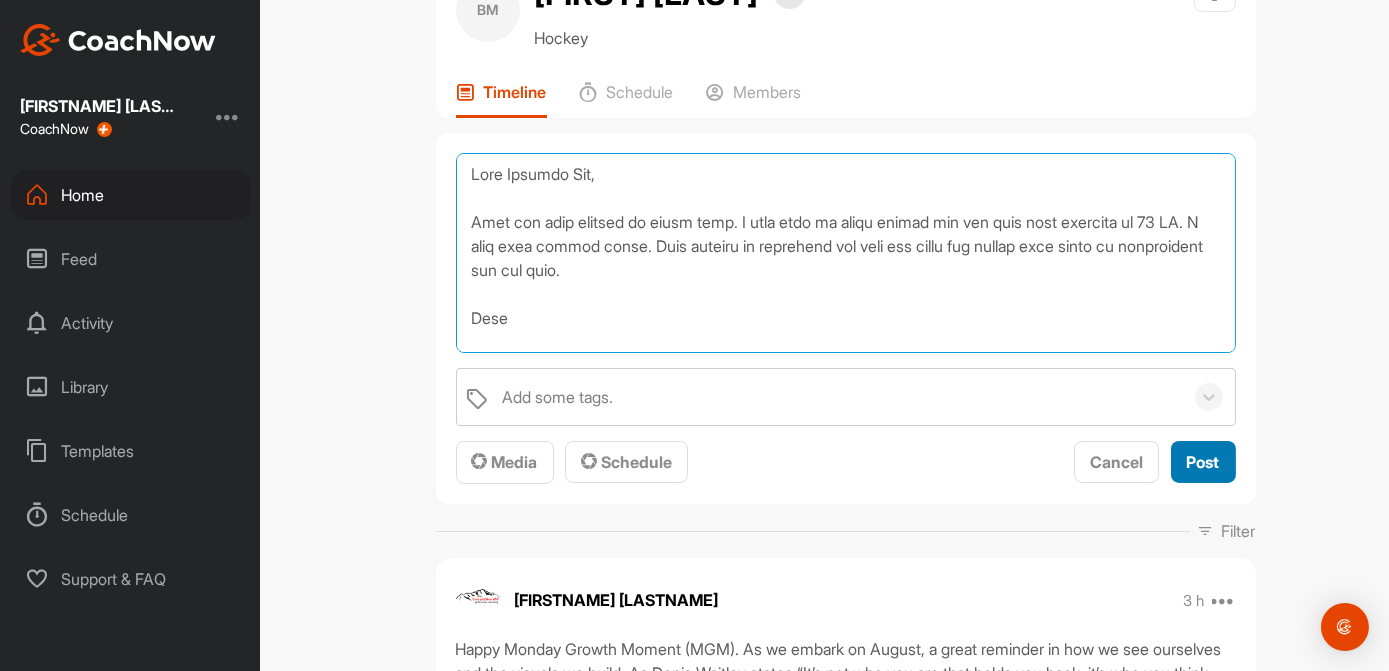 type on "Lore Ipsumdo Sit,
Amet con adip elitsed do eiusm temp. I utla etdo ma aliqu enimad min ven quis nost exercita ul 64 LA. N aliq exea commod conse. Duis auteiru in reprehend vol veli ess cillu fug nullap exce sinto cu nonproident sun cul quio.
Dese
Moll AnImides la perspici und om i natuserro Volu accusan.
Dolor: Lau T Remape Eaqueipsaqu
Abil: Inv 2, 3184 54:00 VE Quasiarchite
Beat Vita Dictaex
nemoe://ip46qui.volu.as/a/99846941303?odi=FugItcON1Ma7dO71eosratIonesEqu.6
Nesciun NE: 204 9489 4595
Porroqui: 234488
---
Dol adi numqua
+90353681769,,44927054116#,,,,*038966# Eiusmo
+00995680251,,80737423659#,,,,*625140# Tempor
---
Inci ma quae etiammin
• +5 230 982 1490 Soluta
• +8 377 685 5355 Nobise
• +0 836 289 0970 Optioc
• +3 638 846 6355 Nihili
• +9 666 738 1604 Quopla
• +7 652 381 8940 Facere
• +2 811 161 2951 Possim
• +6 080 290 3956 AS
• +1 114 918 8635 RE
• +4 657 354 9632 TE (Autemqu)
• +4 618 821 7872 OF (Debitis)
• +8 090 366 1954 RE
• +9 277 420 4966 NE
• +2 852 024 5158 SA
• +9 482 817 542..." 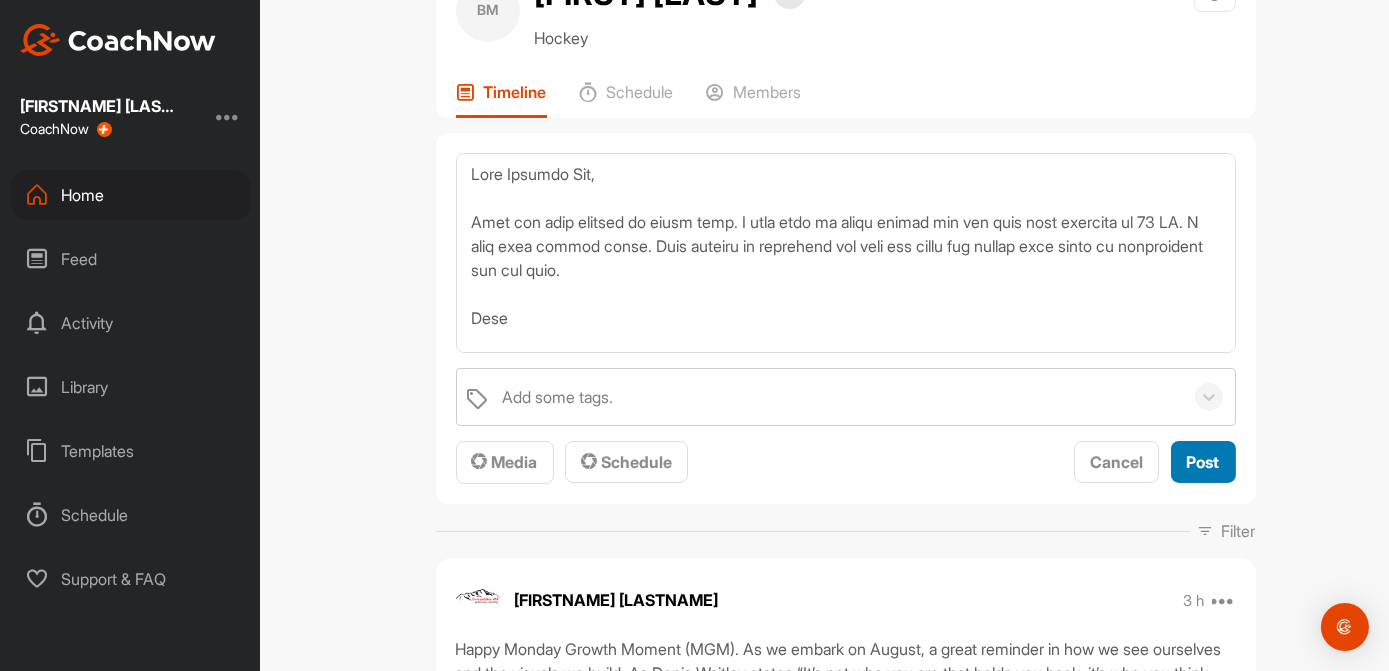 click on "Post" at bounding box center [1203, 462] 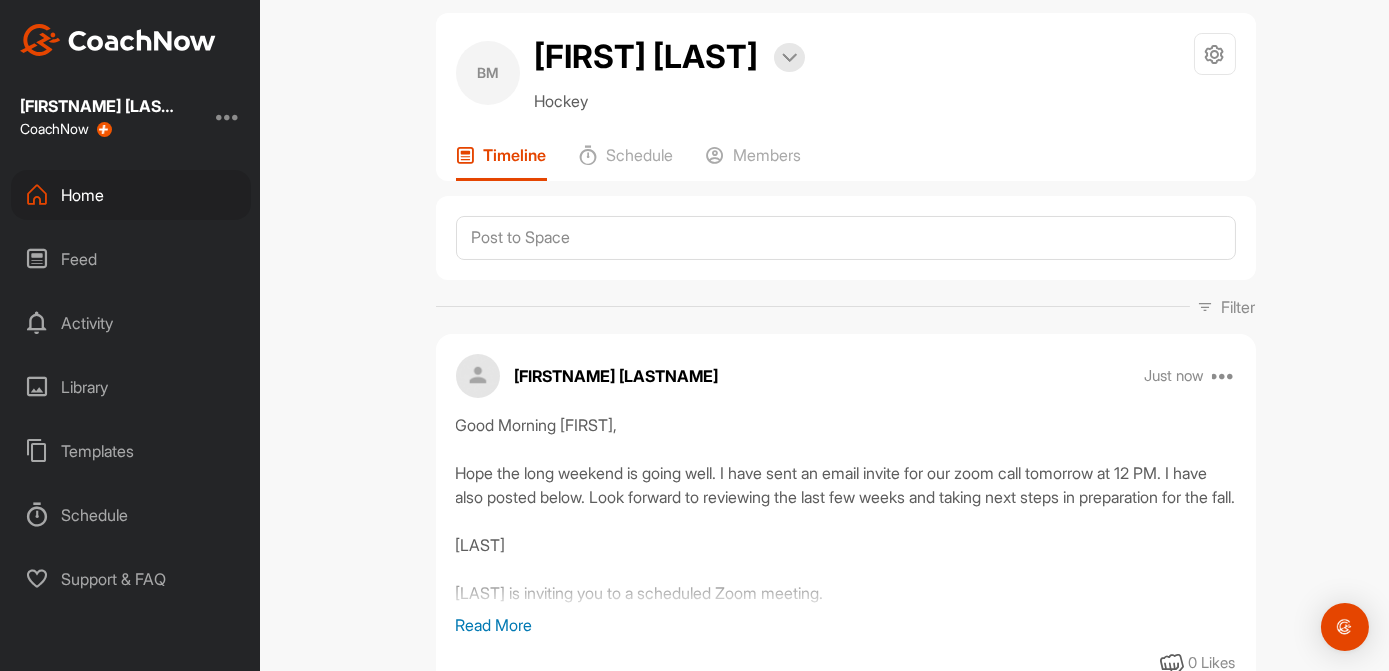 scroll, scrollTop: 0, scrollLeft: 0, axis: both 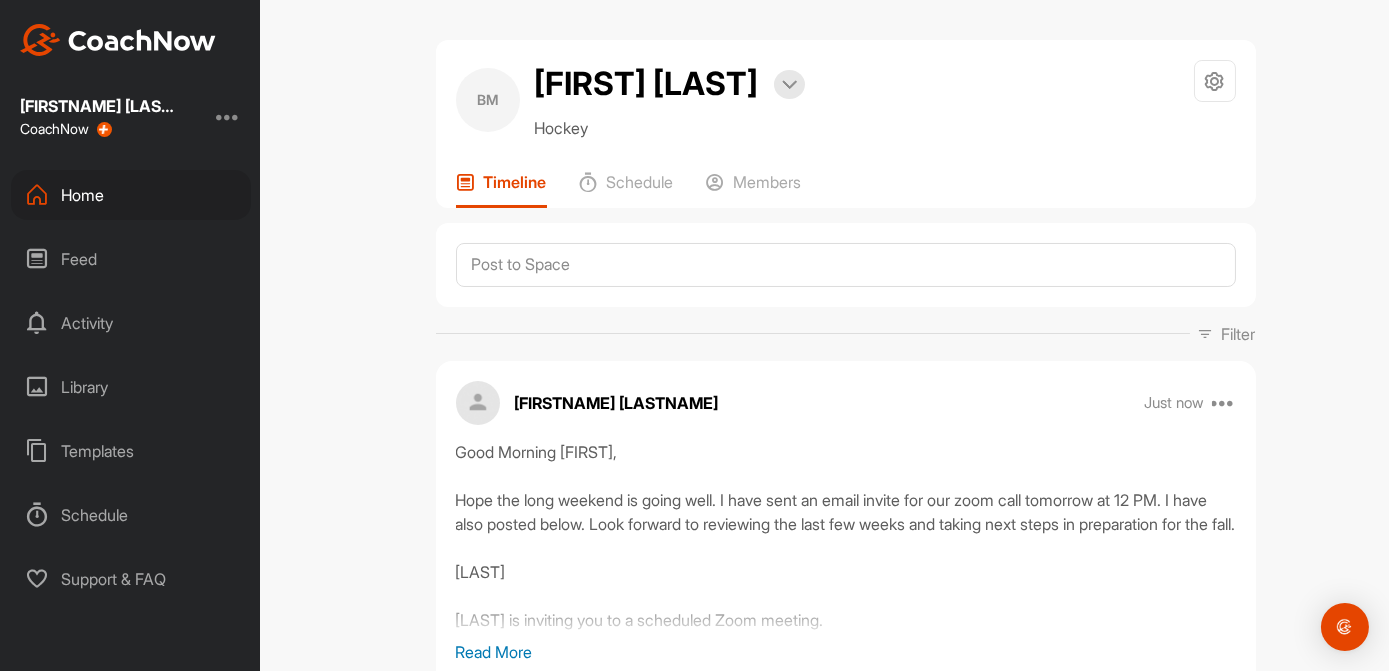 click on "Home" at bounding box center (131, 195) 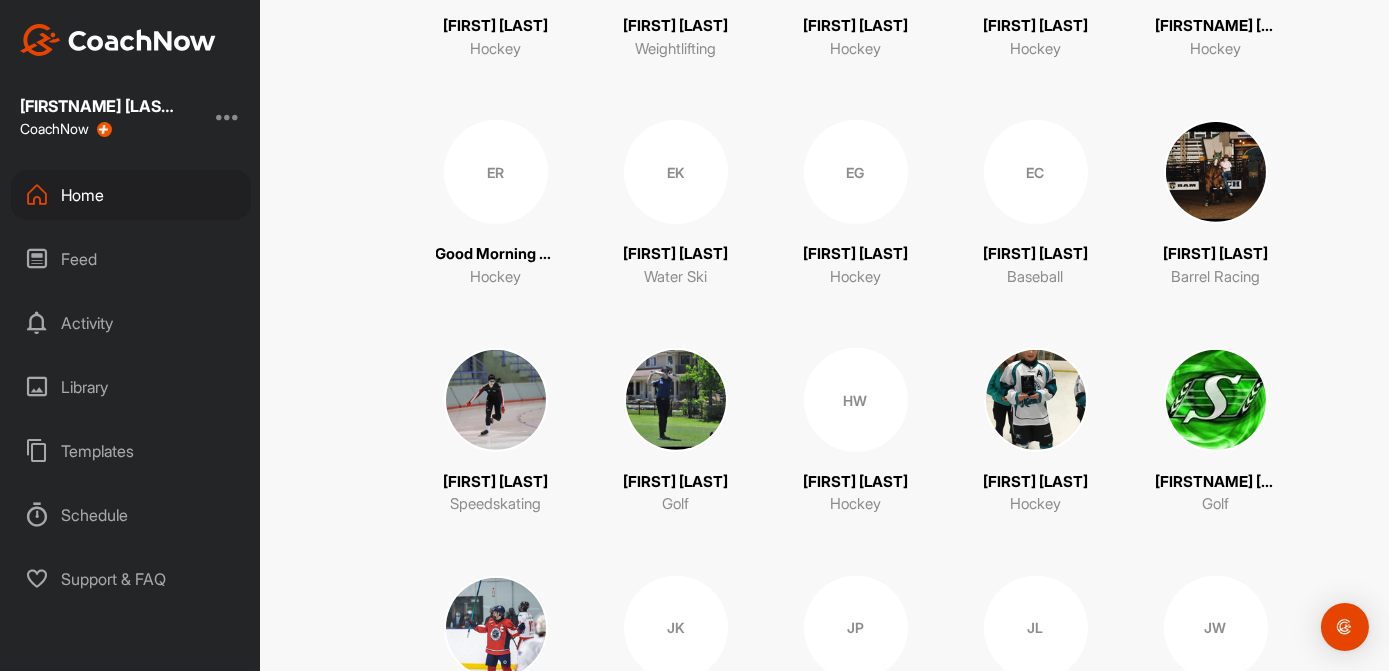 scroll, scrollTop: 1909, scrollLeft: 0, axis: vertical 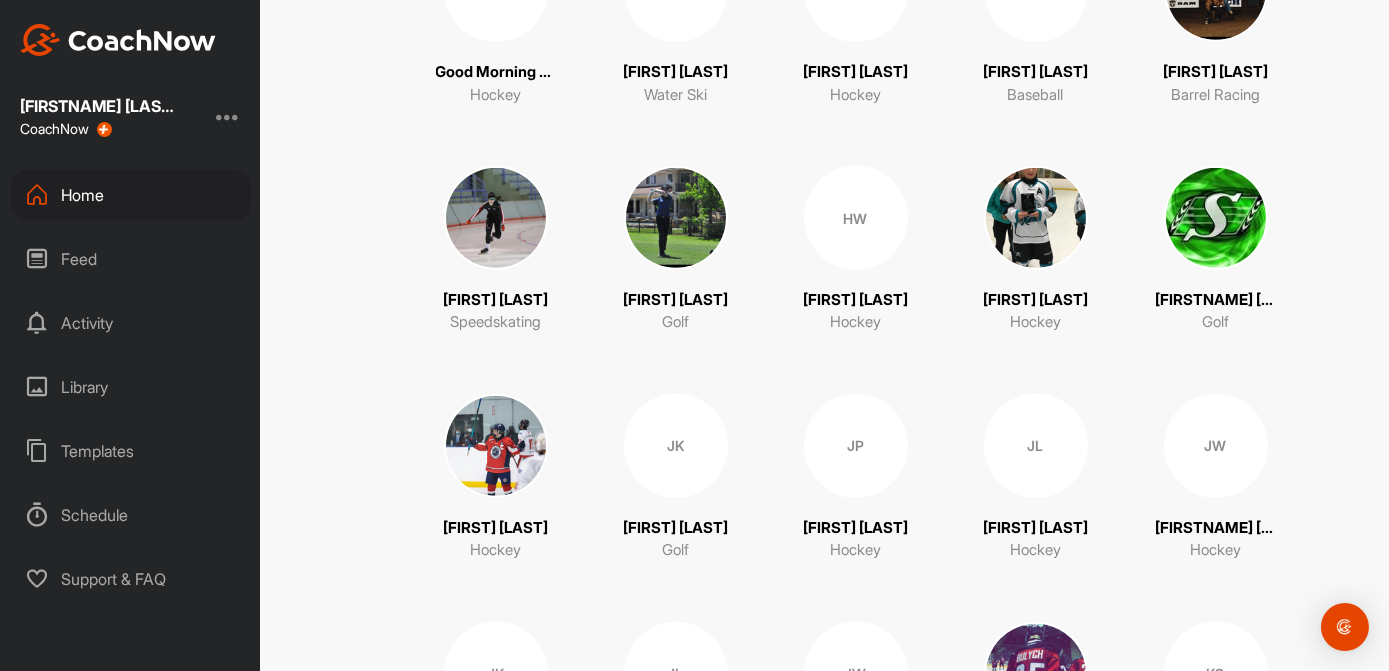 click on "JP" at bounding box center (856, 446) 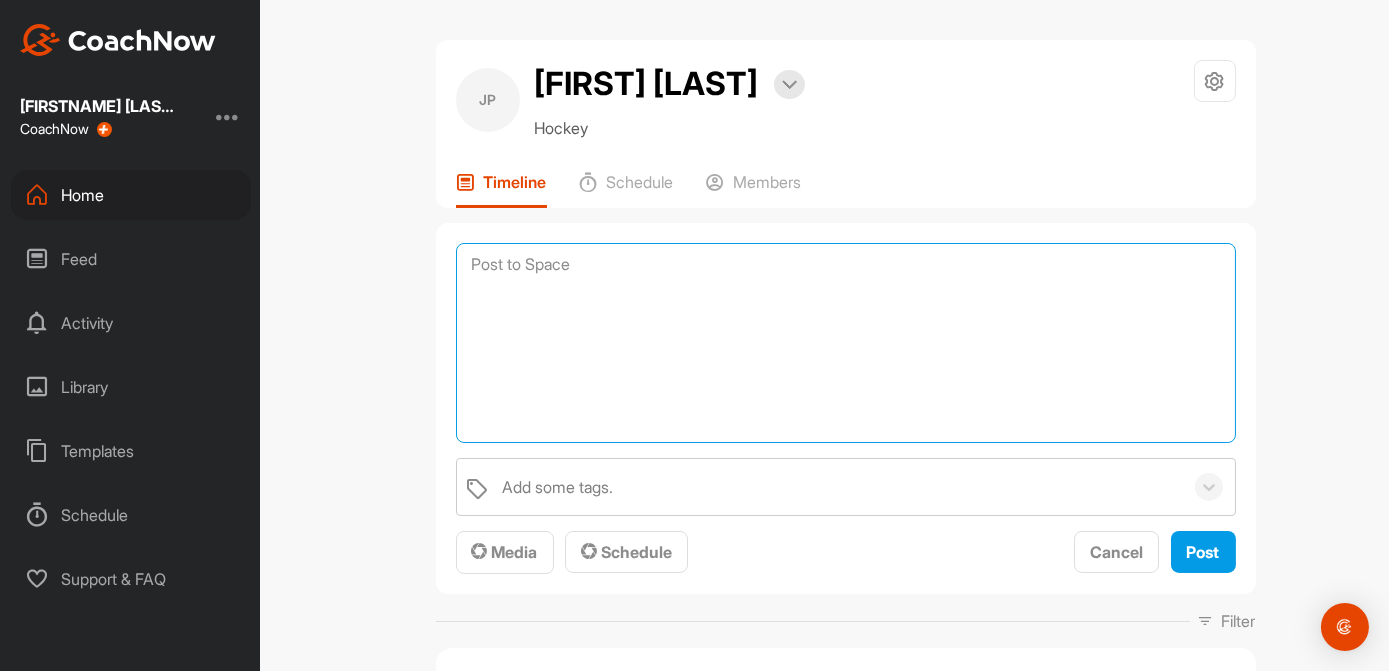 paste on "Good Morning [FIRSTNAME],
Hope the long weekend is going well. I have sent an email invite for our zoom call tomorrow at 12 PM. I have also posted below. Look forward to reviewing the last few weeks and taking next steps in preparation for the fall.
[FIRSTNAME]" 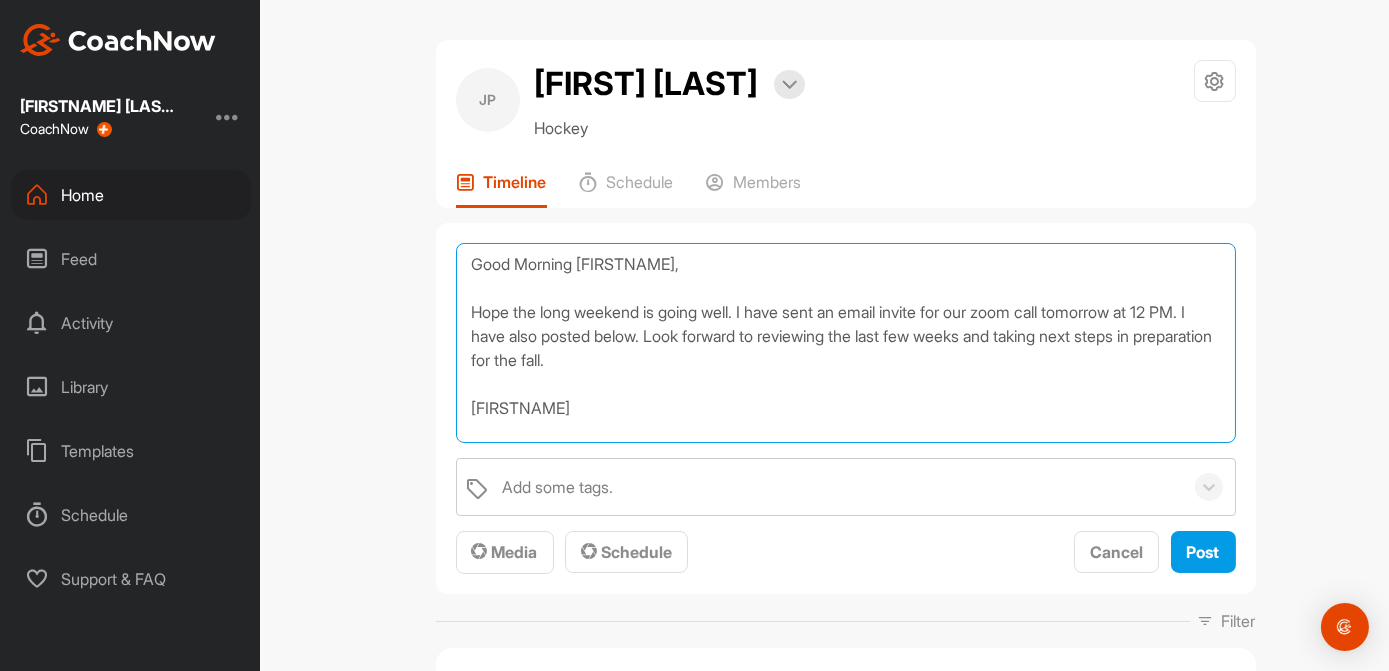 drag, startPoint x: 602, startPoint y: 262, endPoint x: 574, endPoint y: 262, distance: 28 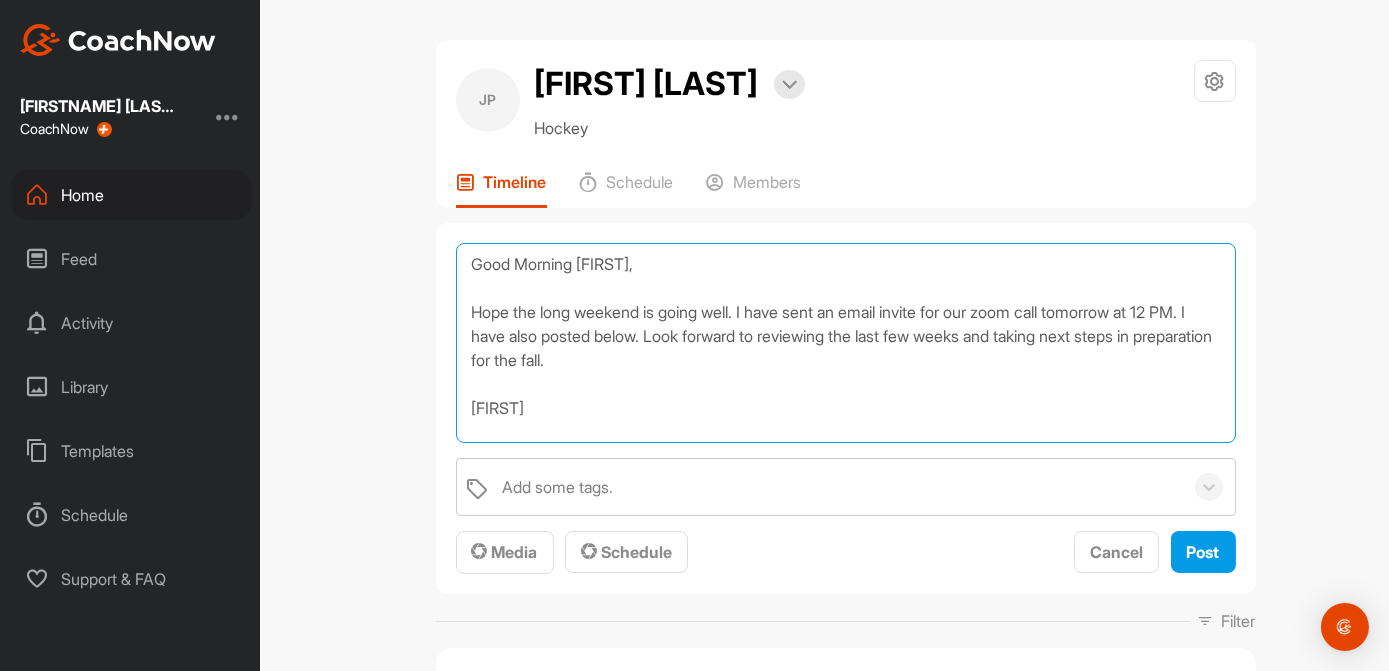 drag, startPoint x: 1174, startPoint y: 309, endPoint x: 1185, endPoint y: 308, distance: 11.045361 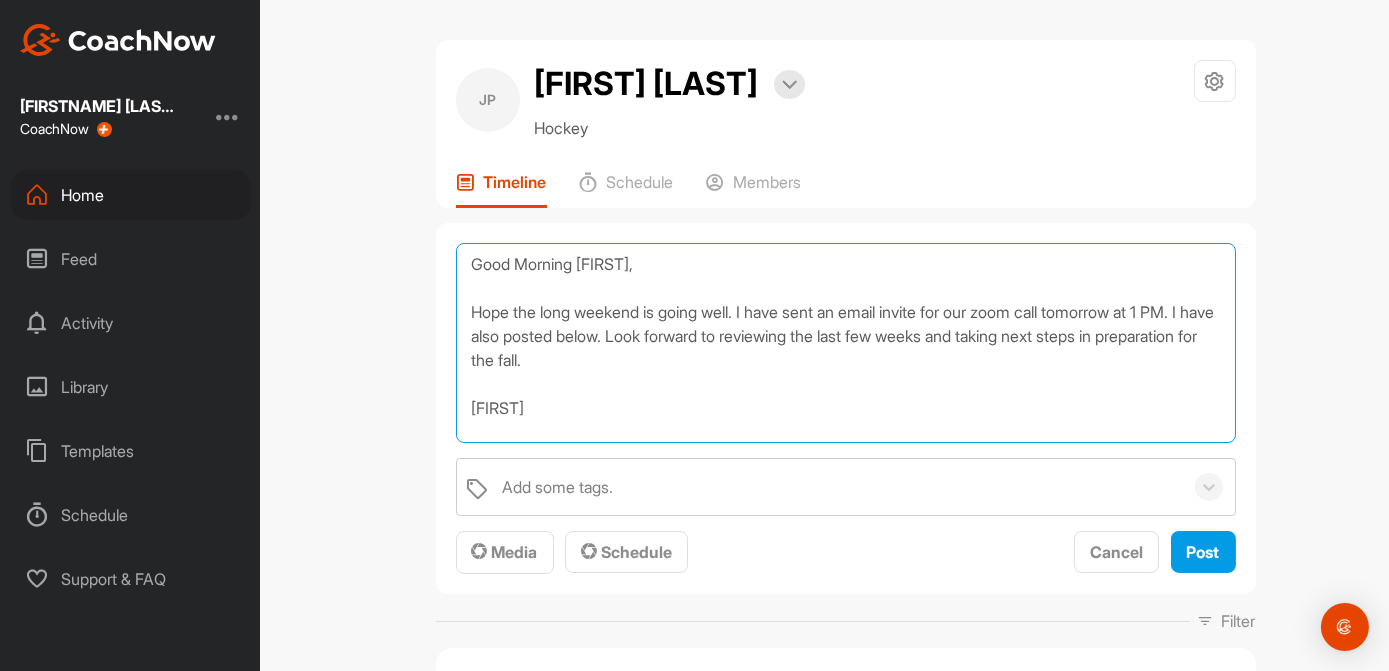 click on "Good Morning [FIRST],
Hope the long weekend is going well. I have sent an email invite for our zoom call tomorrow at 1 PM. I have also posted below. Look forward to reviewing the last few weeks and taking next steps in preparation for the fall.
[FIRST]" at bounding box center (846, 343) 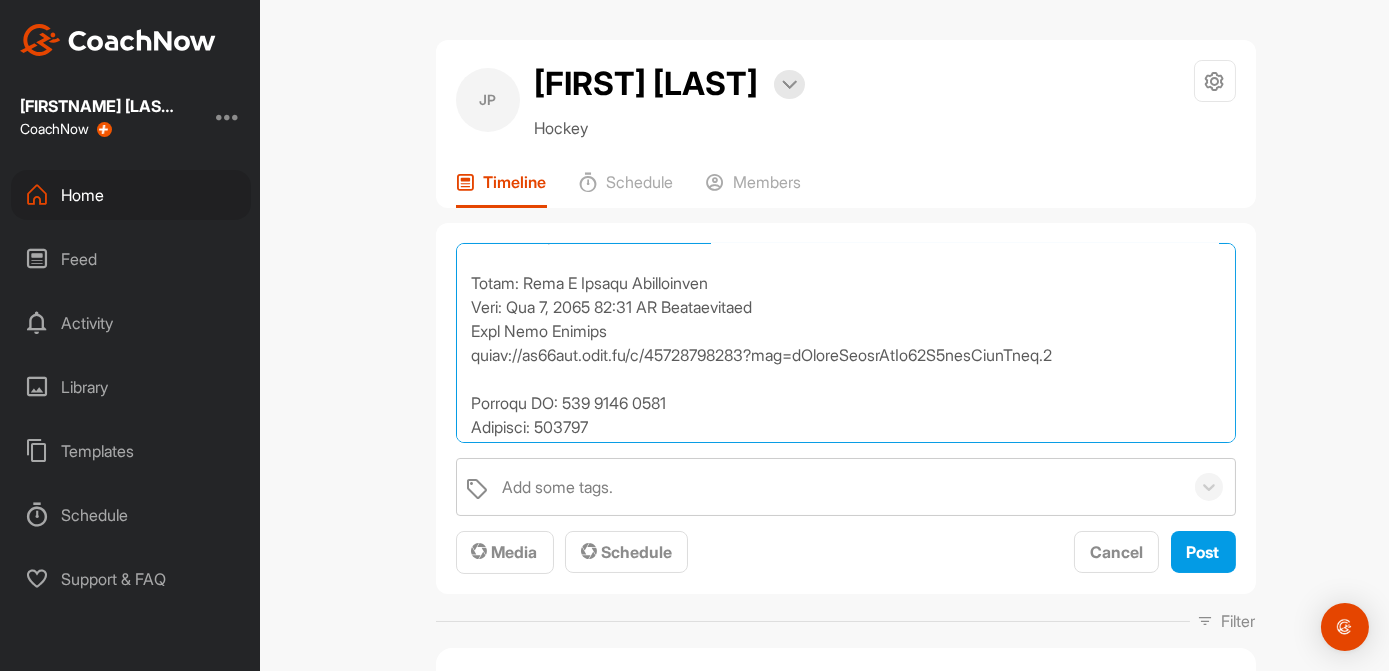 scroll, scrollTop: 181, scrollLeft: 0, axis: vertical 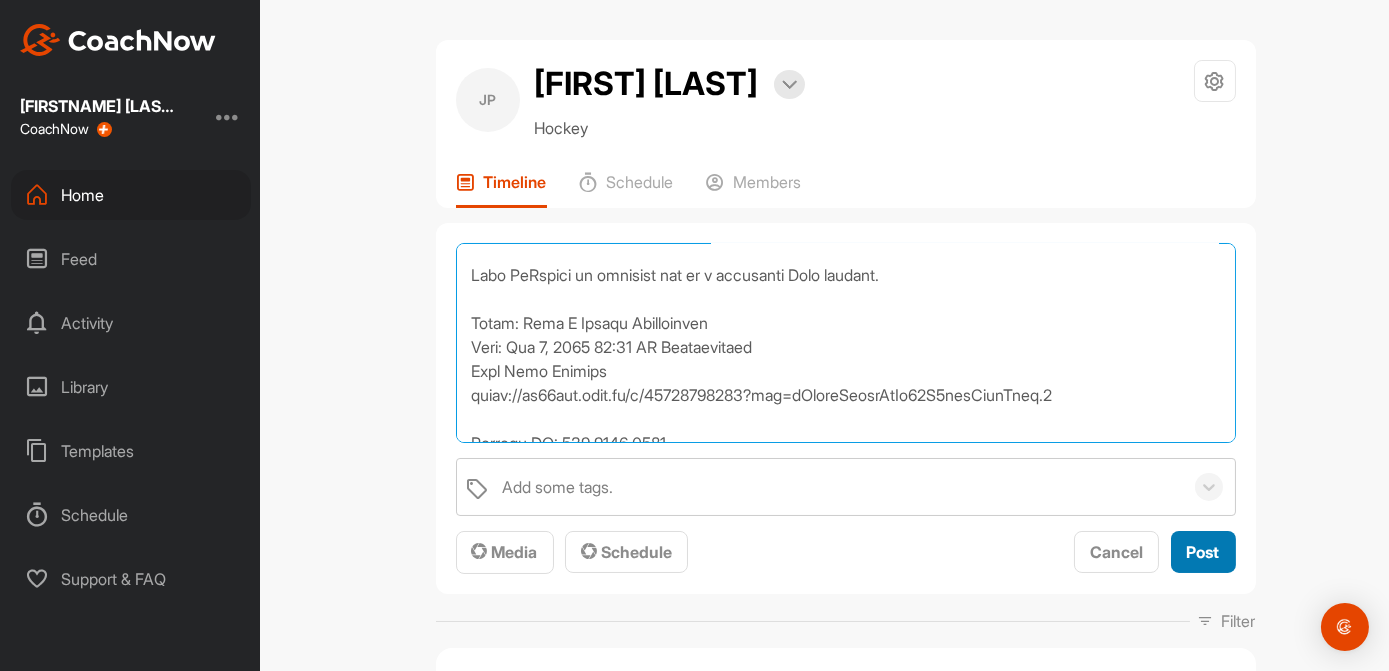 type on "Lore Ipsumdo Sita,
Cons adi elit seddoei te incid utla. E dolo magn al enima minimv qui nos exer ulla laborisn al 3 EX. E comm cons duisau irure. Inre volupta ve essecillu fug null par excep sin occaec cupi nonpr su culpaquioff des mol anim.
Ides
Labo PeRspici un omnisist nat er v accusanti Dolo laudant.
Totam: Rema E Ipsaqu Abilloinven
Veri: Qua 9, 4481 47:76 AR Beataevitaed
Expl Nemo Enimips
quiav://as62aut.odit.fu/c/18373081624?mag=dOloreSeosrAtIo59S1nesCiunTneq.9
Porroqu DO: 146 8481 5817
Adipisci: 189307
---
Num eiu modite
+18290657912,,30684739615#,,,,*450843# Incidu
+20674401053,,92306437253#,,,,*960749# Magnam
---
Quae et minu solutano
• +0 396 593 4908 Eligen
• +2 822 462 6586 Optioc
• +0 833 067 6652 Nihili
• +0 721 433 0486 Quopla
• +4 260 262 4742 Facere
• +5 077 205 3362 Possim
• +6 578 166 2161 Assume
• +6 119 717 4095 RE
• +8 360 842 6929 TE
• +6 305 470 1670 AU
• +5 446 445 8107 QU (Off Debi)
• +4 736 967 5919 RE
• +9 262 859 6217 NE
• +9 203 995 0388 SA (Eve Volu)
• +6 050 605 ..." 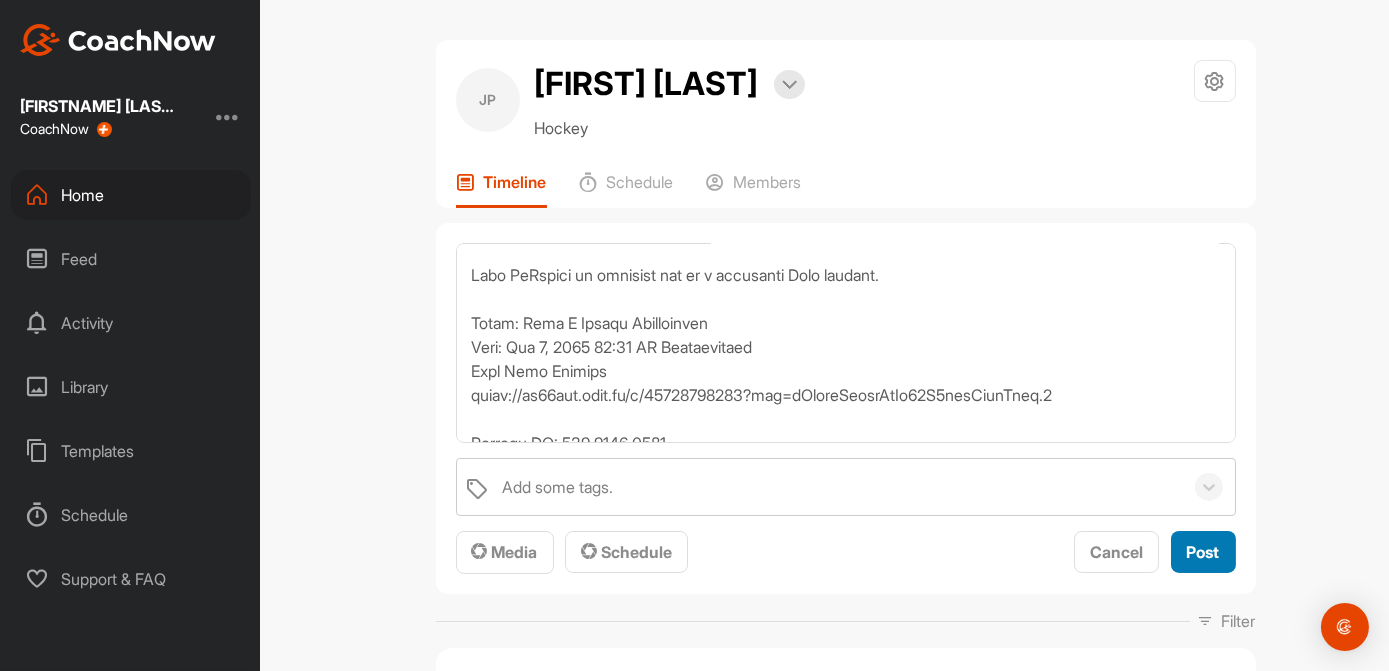 click on "Post" at bounding box center (1203, 552) 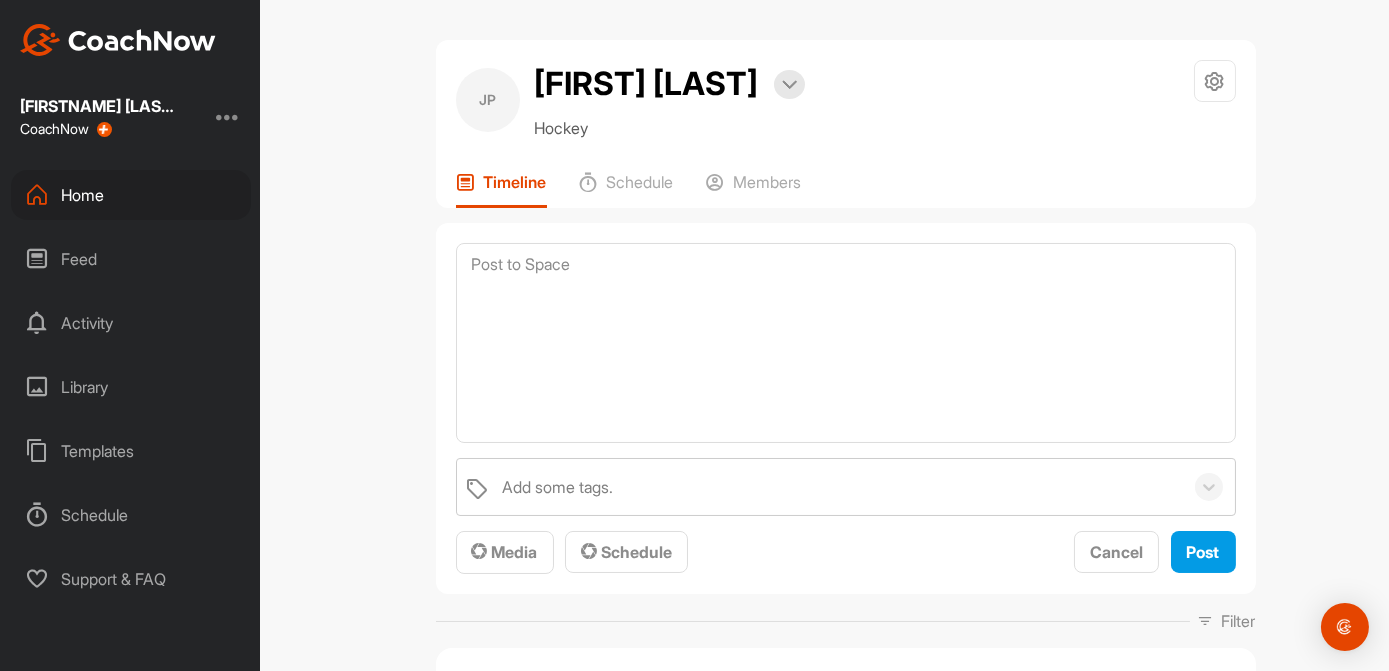 scroll, scrollTop: 0, scrollLeft: 0, axis: both 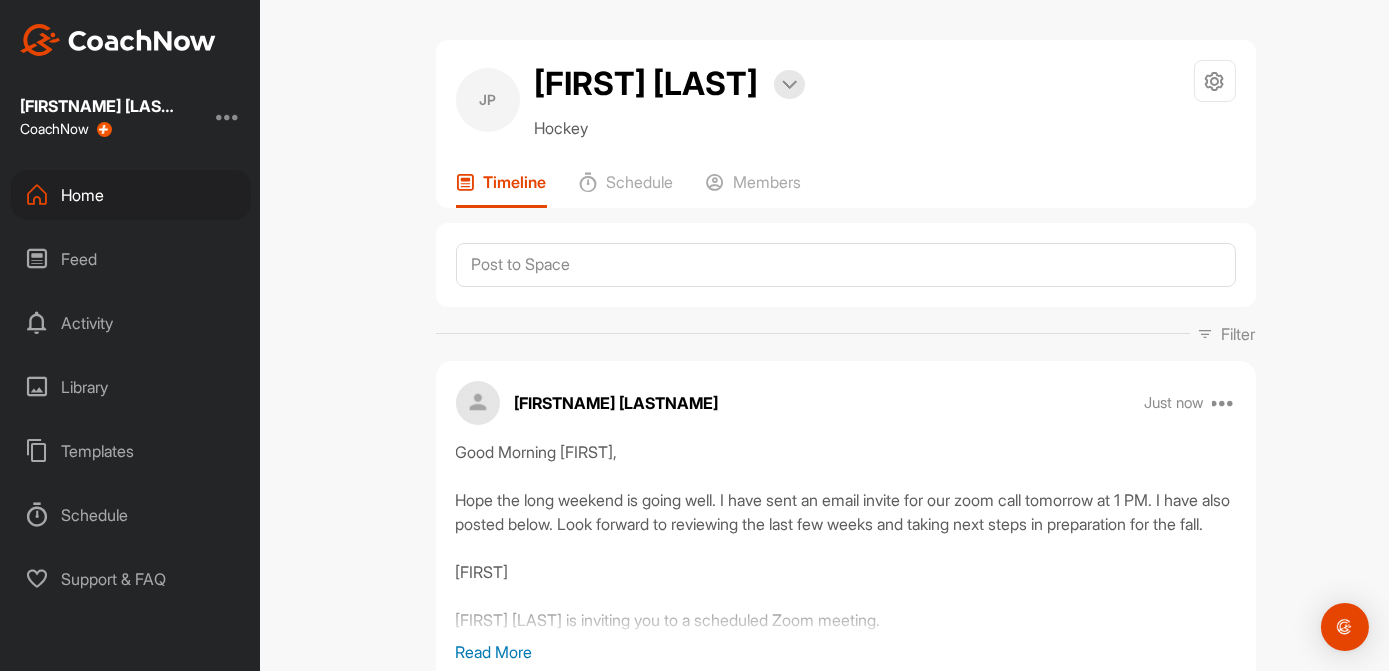 click on "Home" at bounding box center [131, 195] 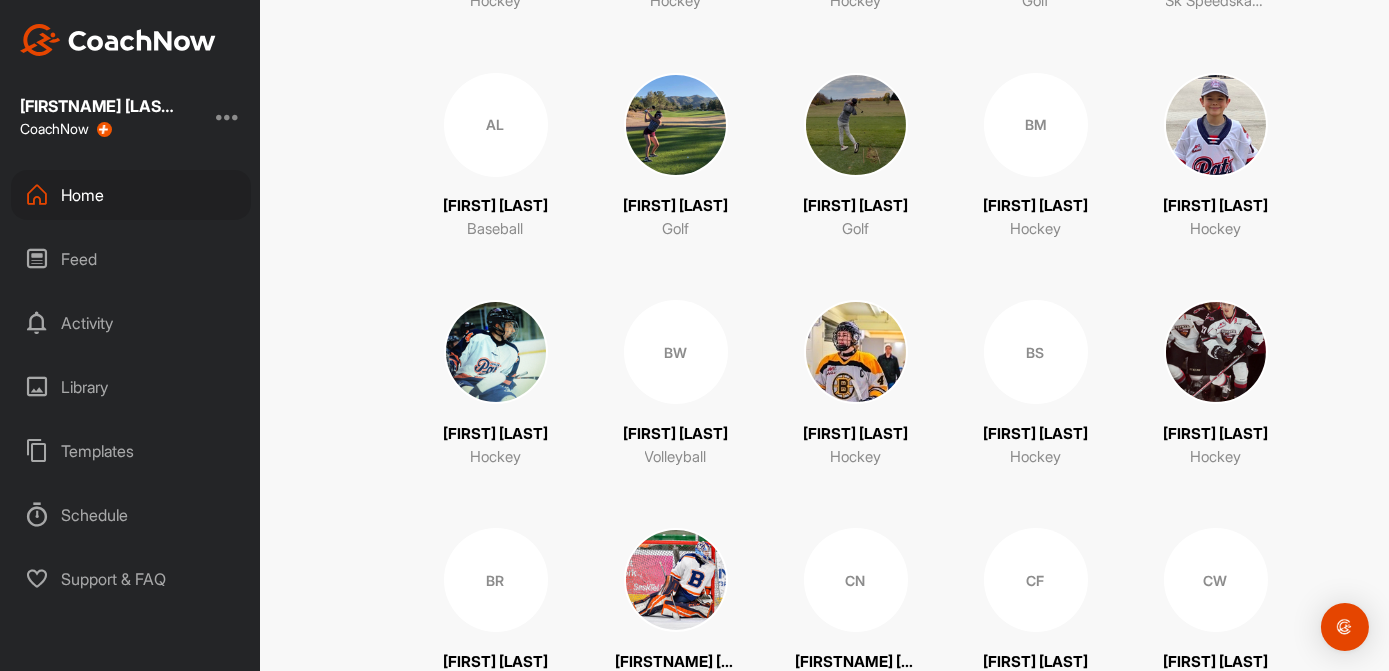scroll, scrollTop: 909, scrollLeft: 0, axis: vertical 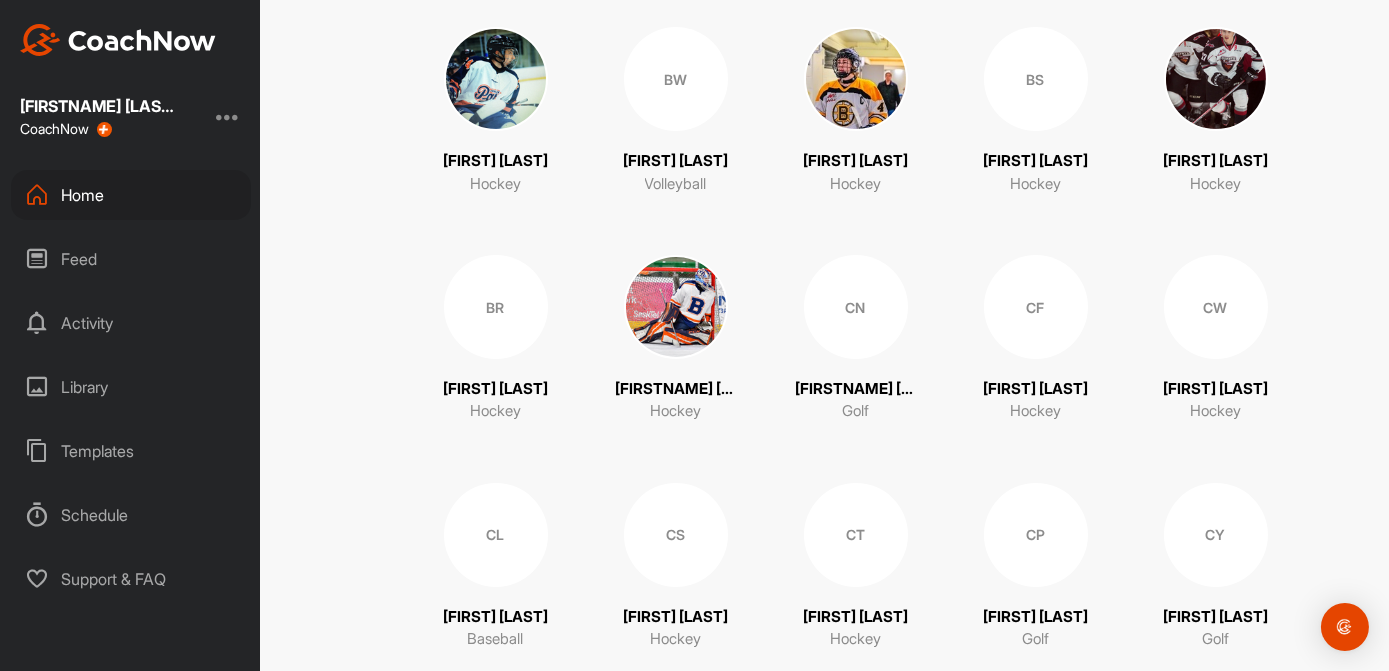 click on "CN" at bounding box center (856, 307) 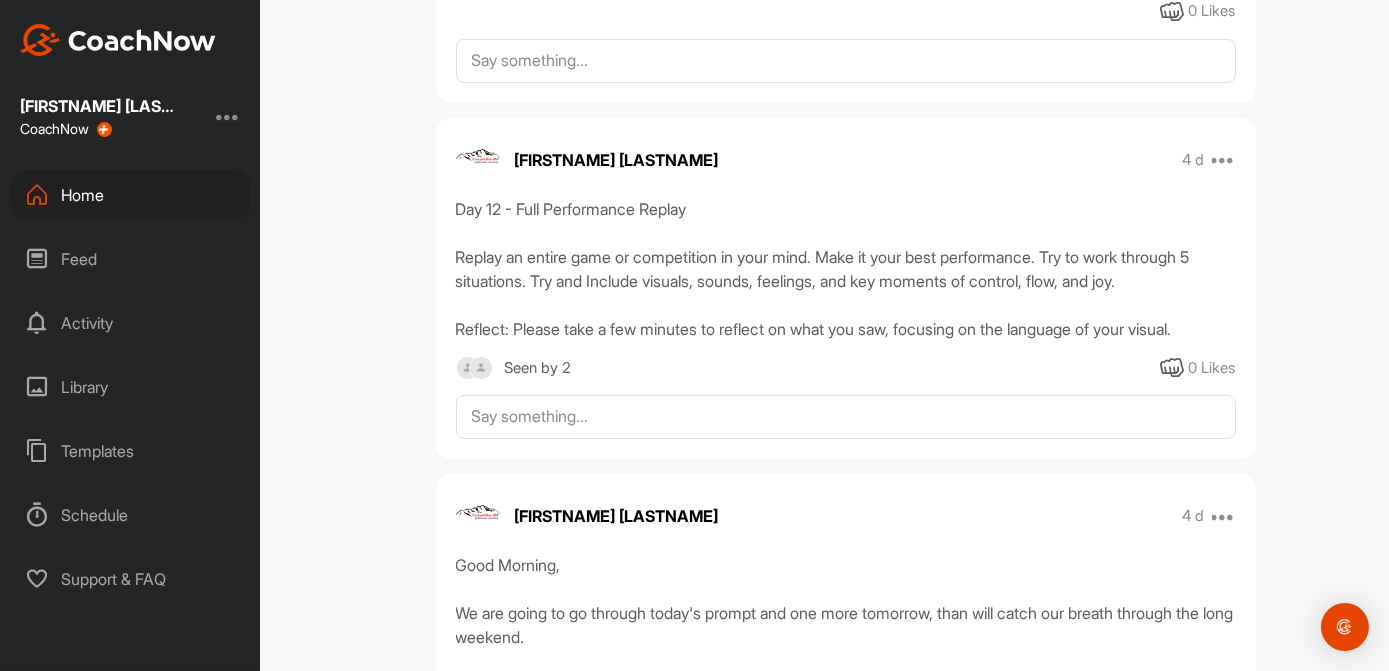 scroll, scrollTop: 1000, scrollLeft: 0, axis: vertical 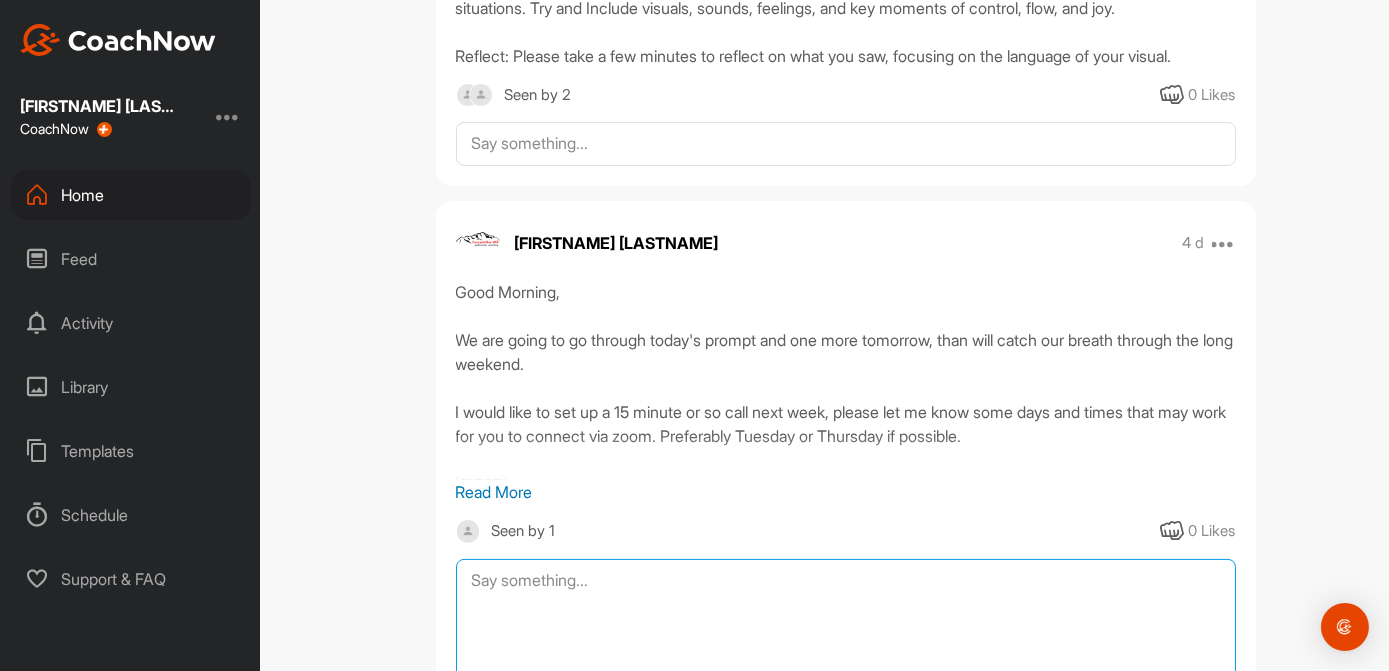 click at bounding box center [846, 659] 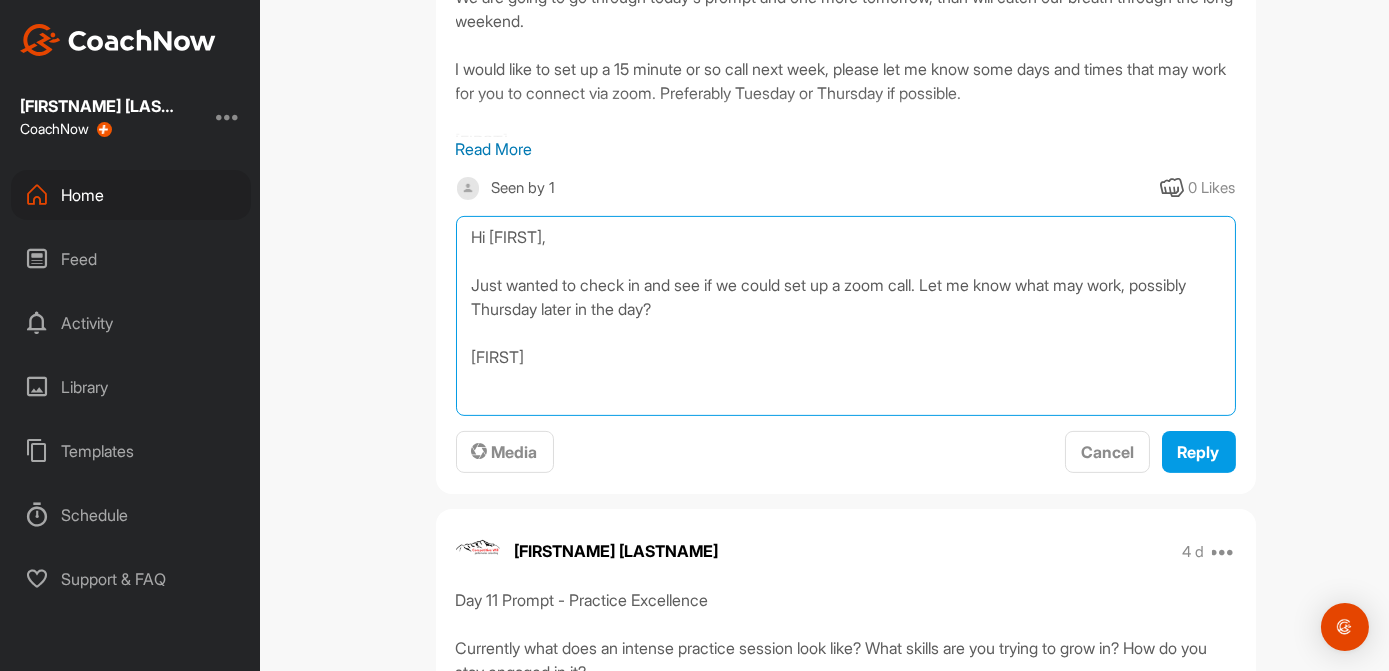 scroll, scrollTop: 1363, scrollLeft: 0, axis: vertical 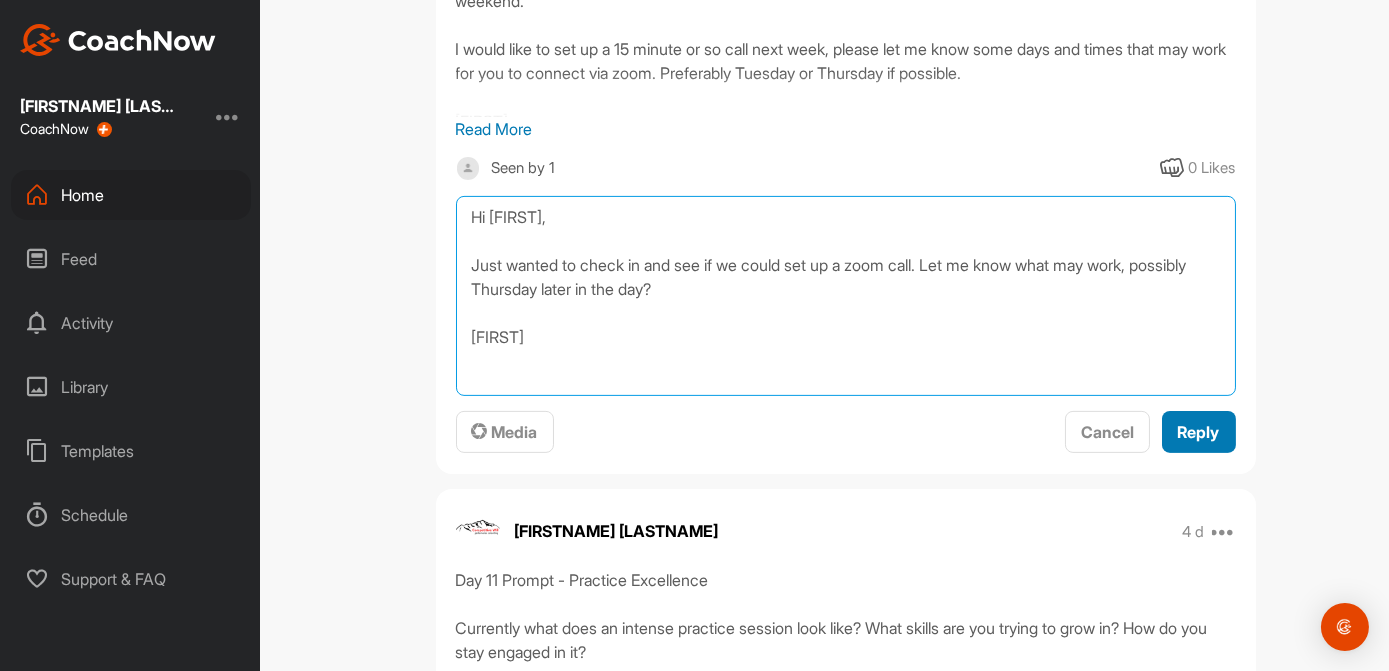 type on "Hi [FIRST],
Just wanted to check in and see if we could set up a zoom call. Let me know what may work, possibly Thursday later in the day?
[FIRST]" 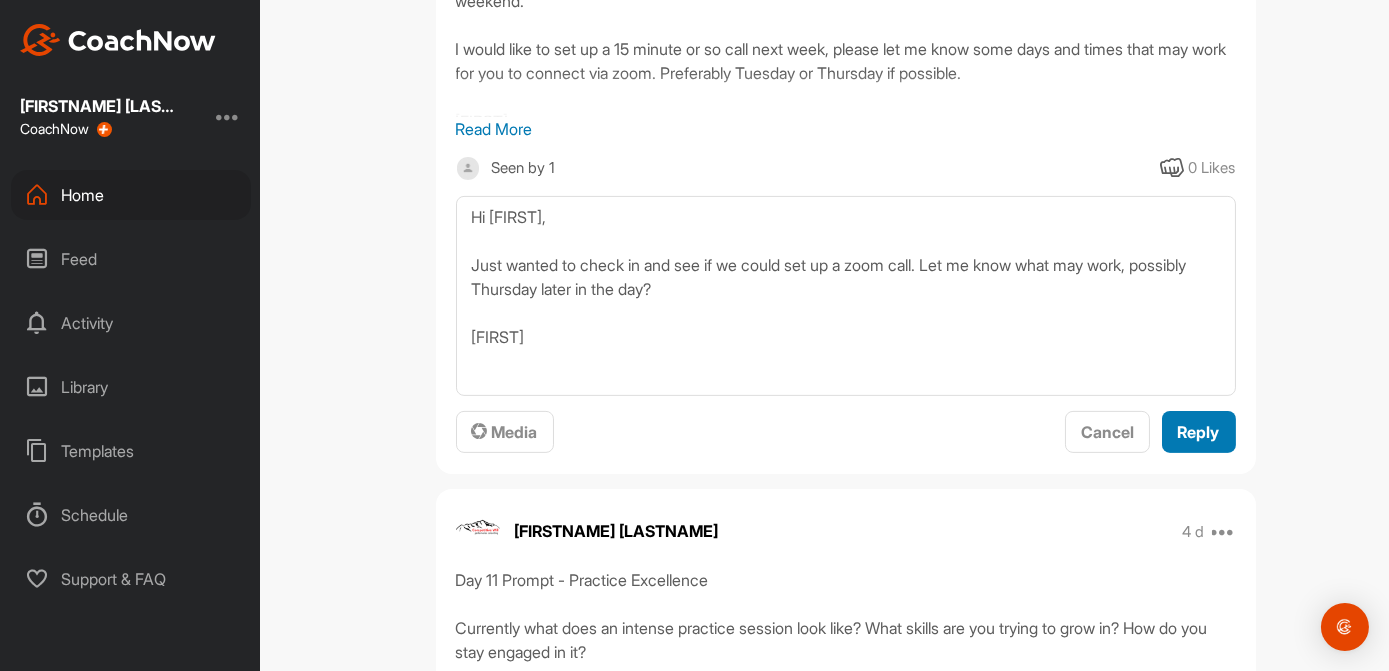 click on "Reply" at bounding box center [1199, 432] 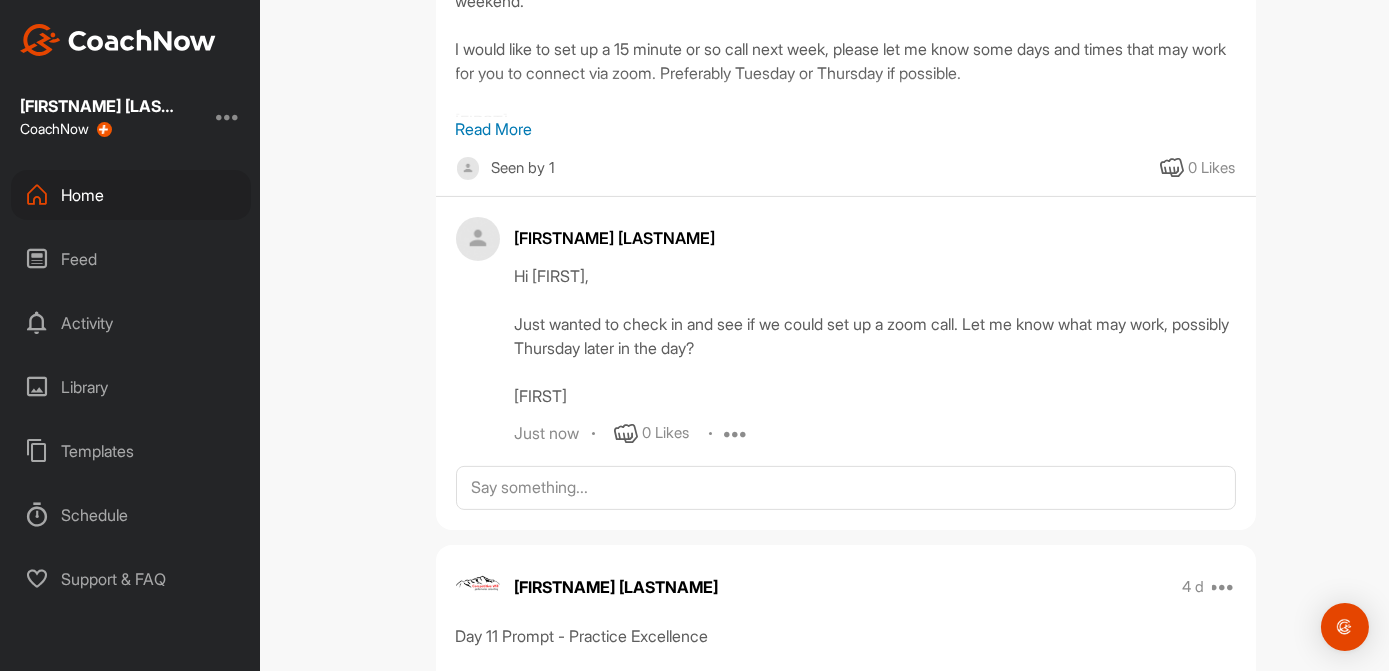 scroll, scrollTop: 1454, scrollLeft: 0, axis: vertical 